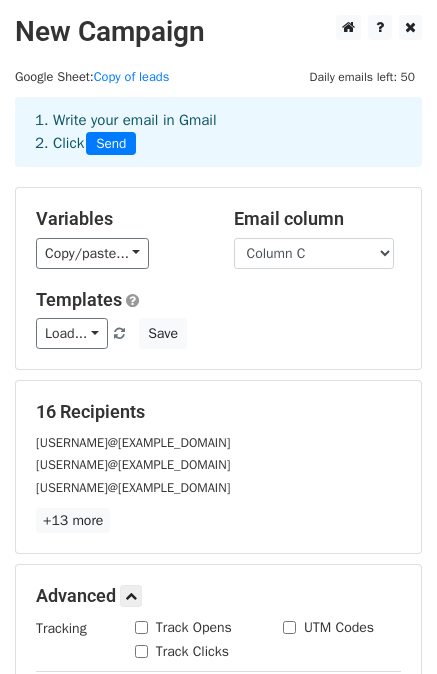 scroll, scrollTop: 0, scrollLeft: 0, axis: both 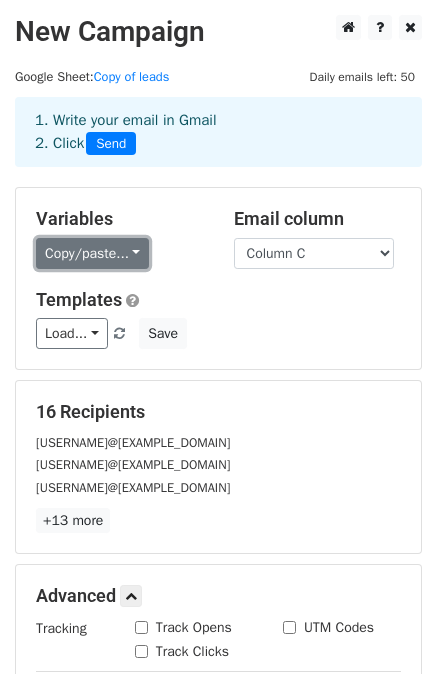 click on "Copy/paste..." at bounding box center (92, 253) 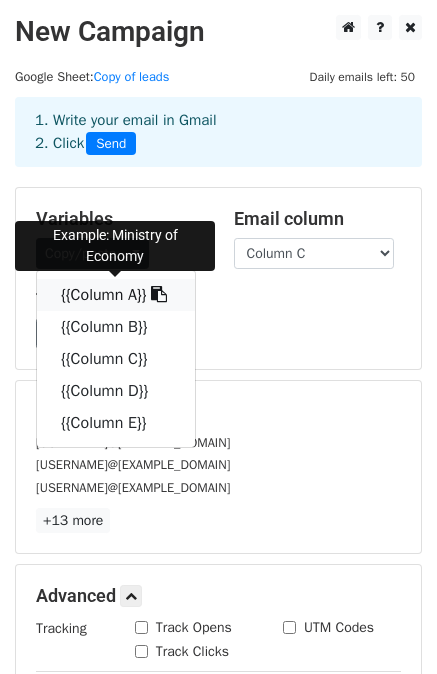 click on "{{Column A}}" at bounding box center (116, 295) 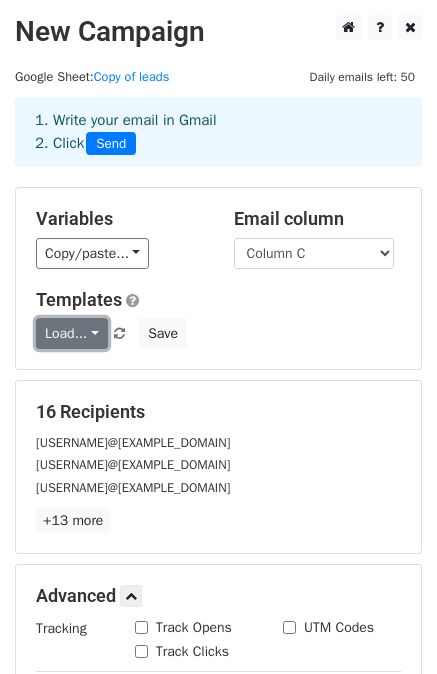 click on "Load..." at bounding box center (72, 333) 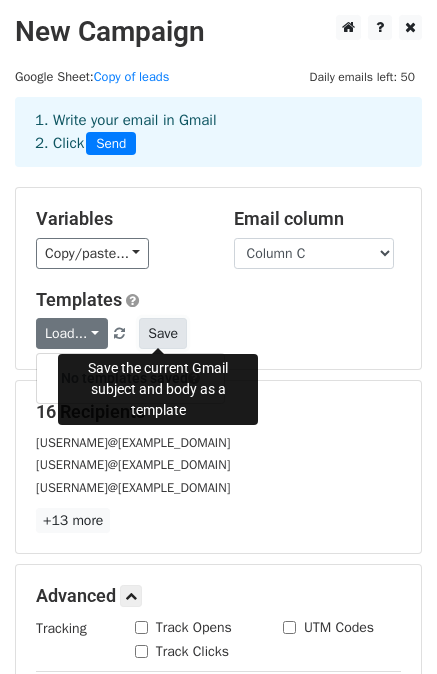 click on "Save" at bounding box center [163, 333] 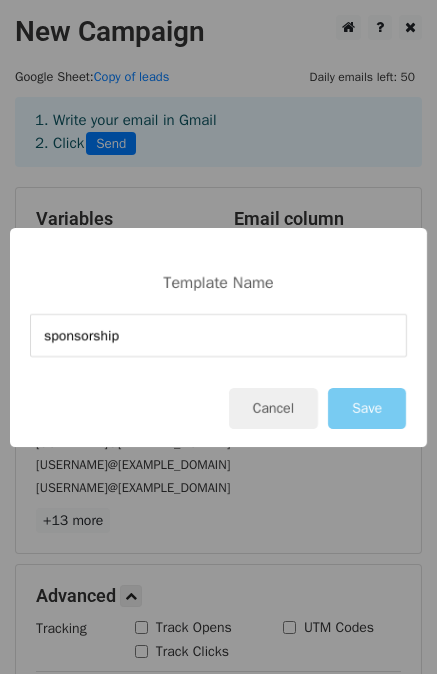 type on "sponsorship" 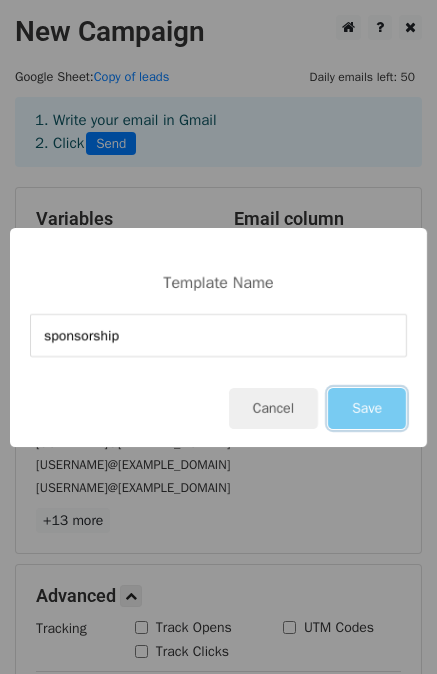 click on "Save" at bounding box center [367, 408] 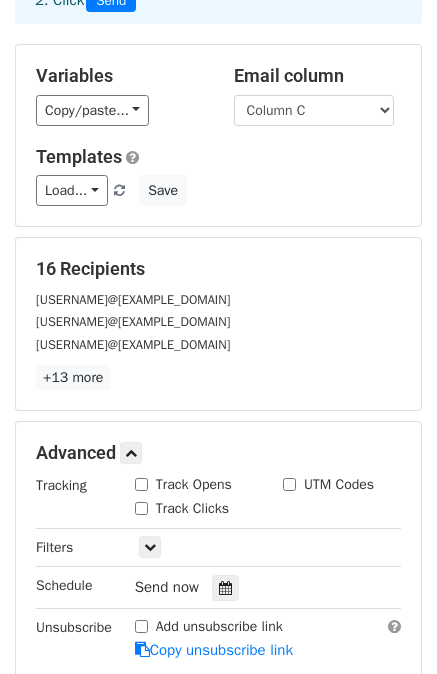 scroll, scrollTop: 374, scrollLeft: 0, axis: vertical 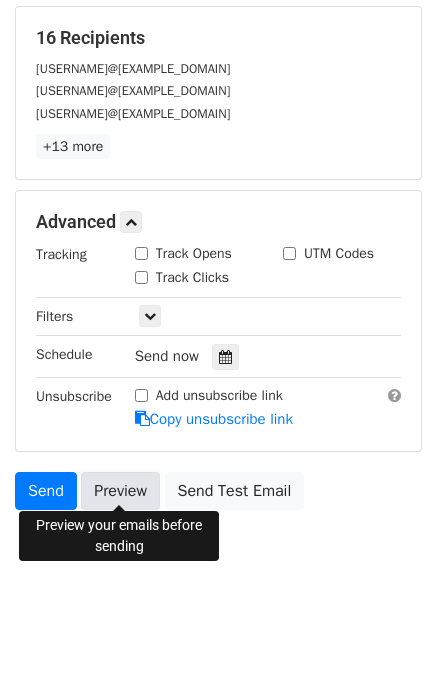 click on "Preview" at bounding box center [120, 491] 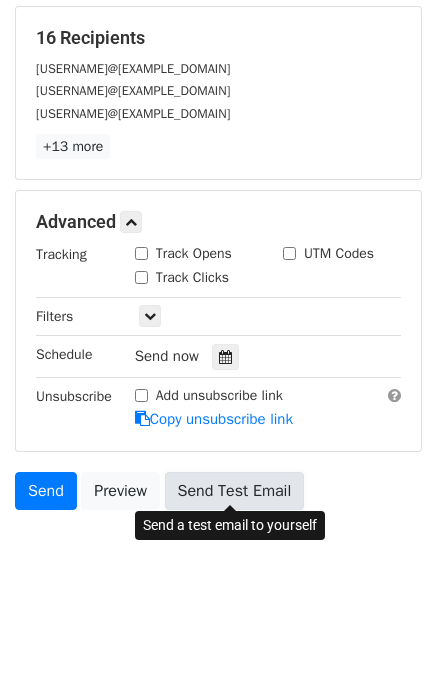 click on "Send Test Email" at bounding box center (235, 491) 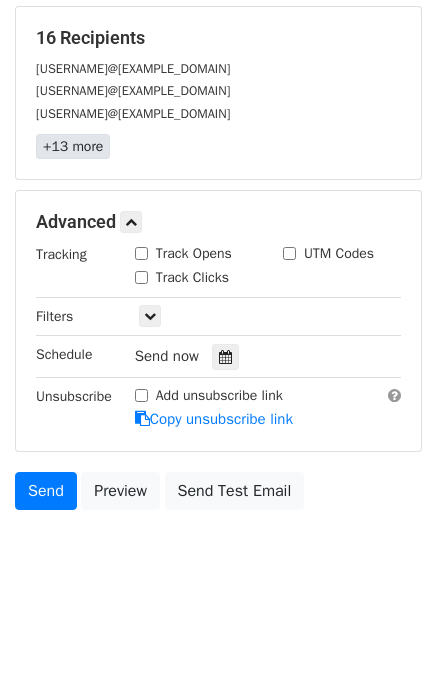 scroll, scrollTop: 0, scrollLeft: 0, axis: both 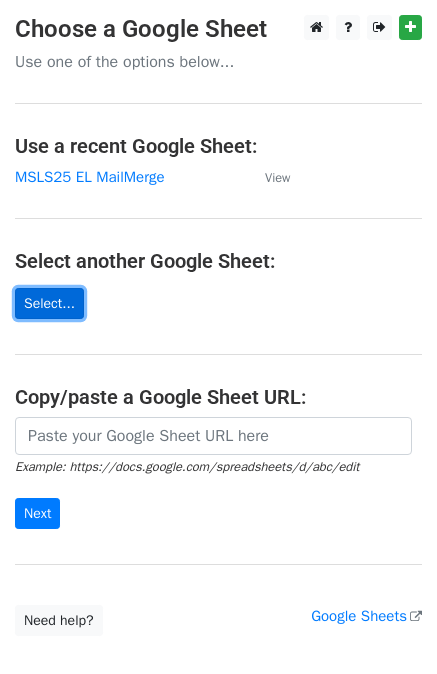 click on "Select..." at bounding box center (49, 303) 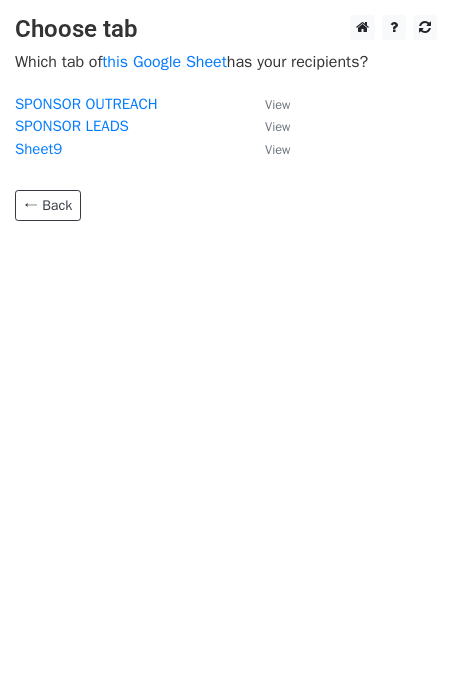 scroll, scrollTop: 0, scrollLeft: 0, axis: both 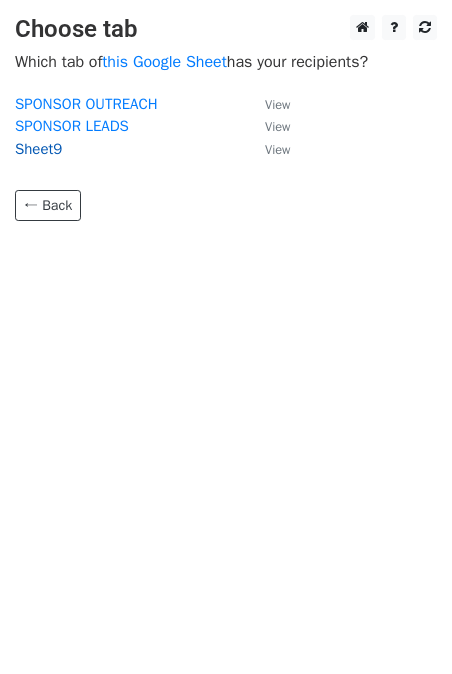 click on "Sheet9" at bounding box center [38, 149] 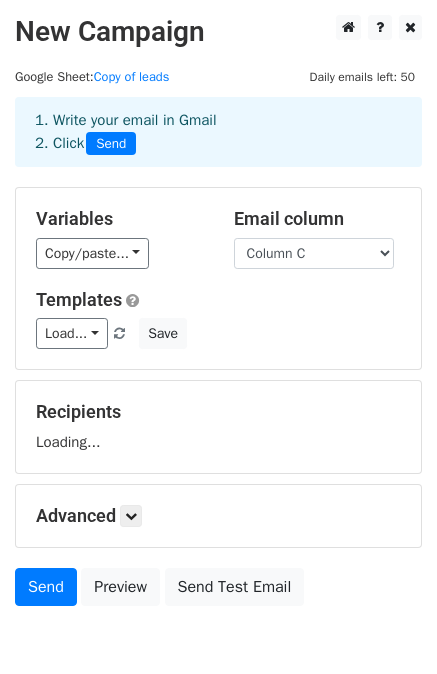 scroll, scrollTop: 0, scrollLeft: 0, axis: both 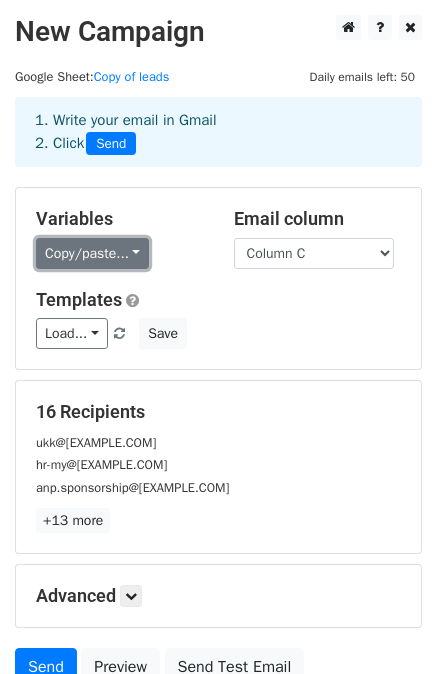 click on "Copy/paste..." at bounding box center [92, 253] 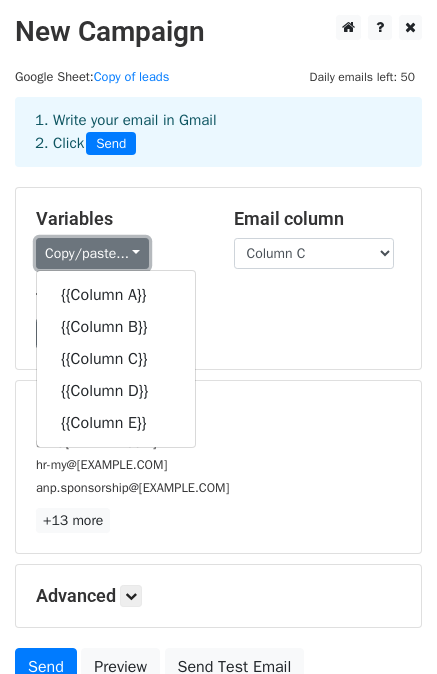 click on "Copy/paste..." at bounding box center [92, 253] 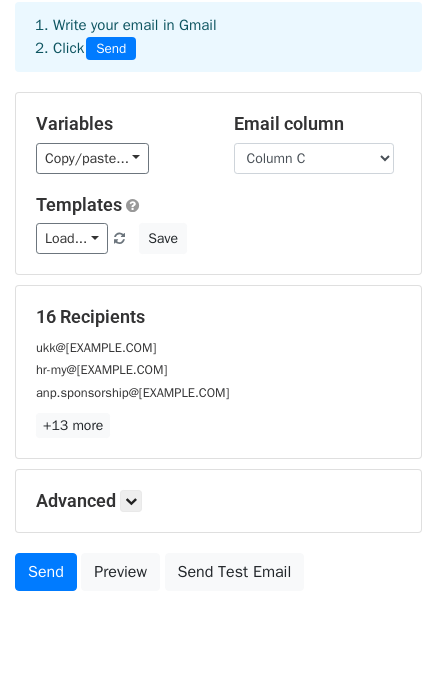 scroll, scrollTop: 180, scrollLeft: 0, axis: vertical 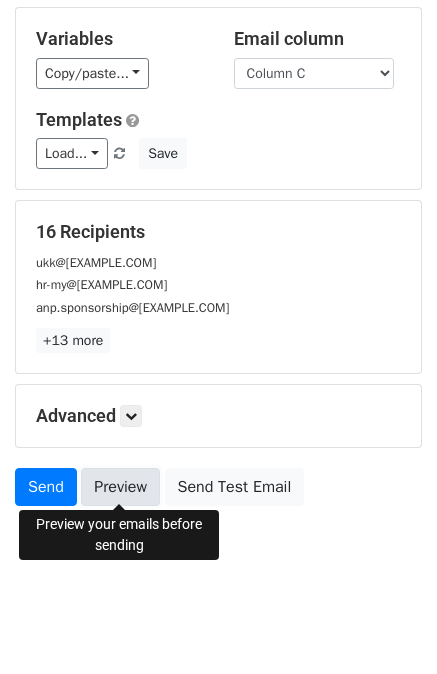 click on "Preview" at bounding box center (120, 487) 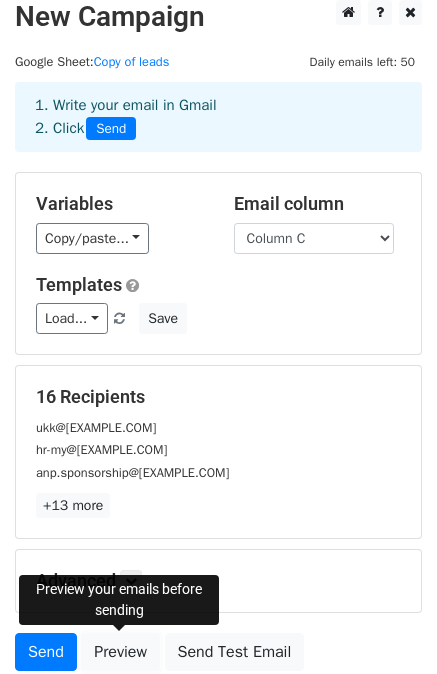 scroll, scrollTop: 180, scrollLeft: 0, axis: vertical 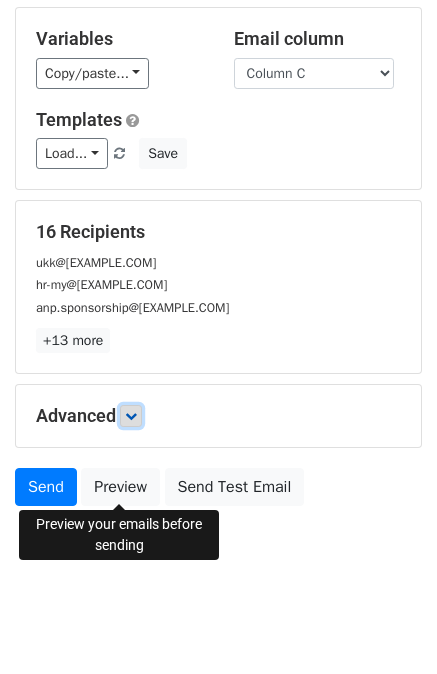 click at bounding box center (131, 416) 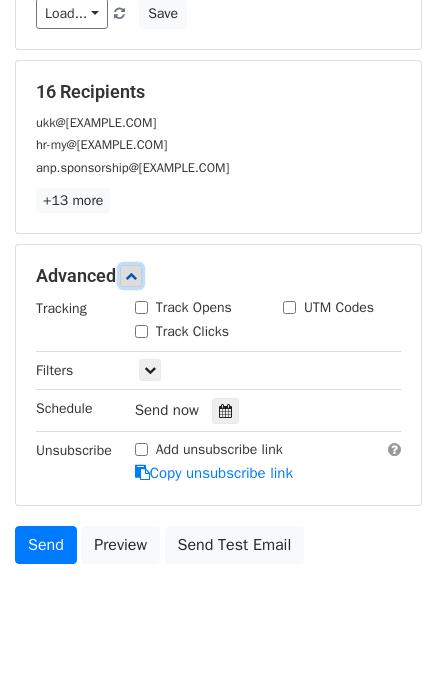 scroll, scrollTop: 374, scrollLeft: 0, axis: vertical 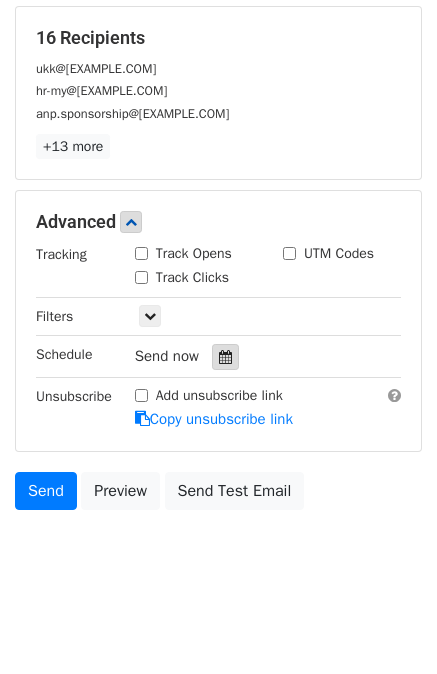 click at bounding box center [225, 357] 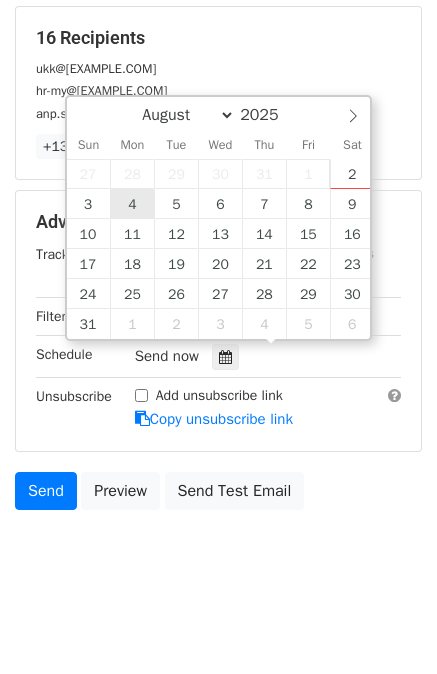 type on "2025-08-04 12:00" 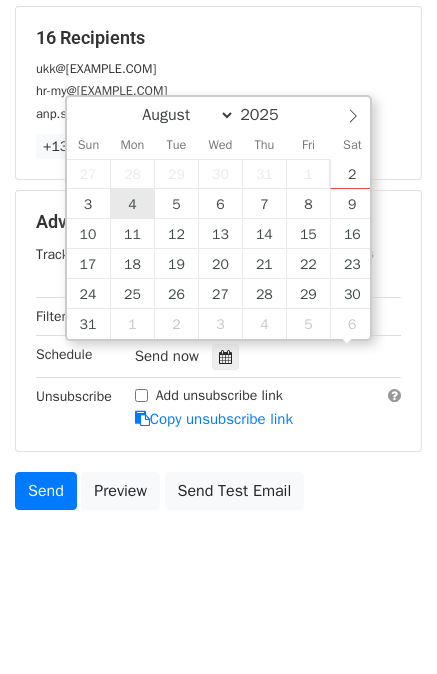 scroll, scrollTop: 0, scrollLeft: 0, axis: both 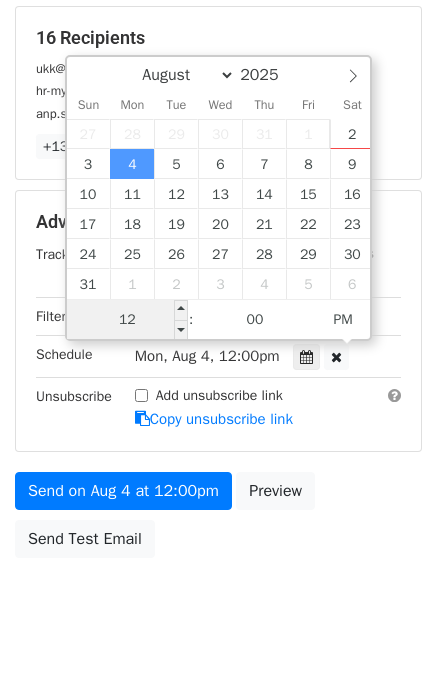 type on "9" 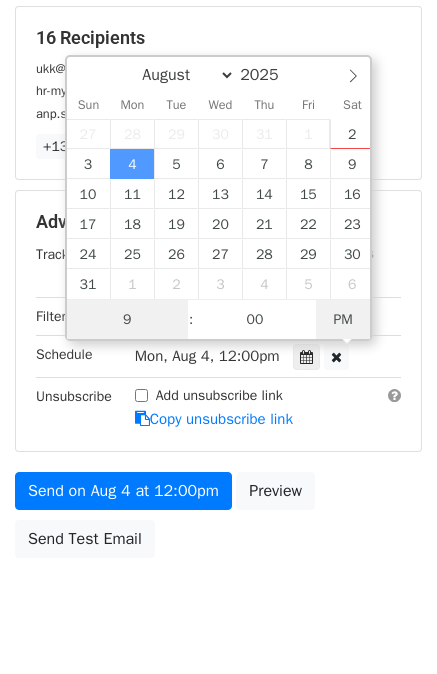 type on "2025-08-04 09:00" 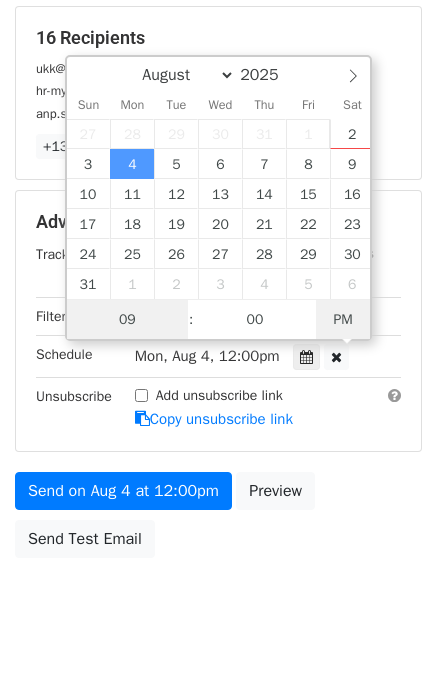 click on "PM" at bounding box center [343, 320] 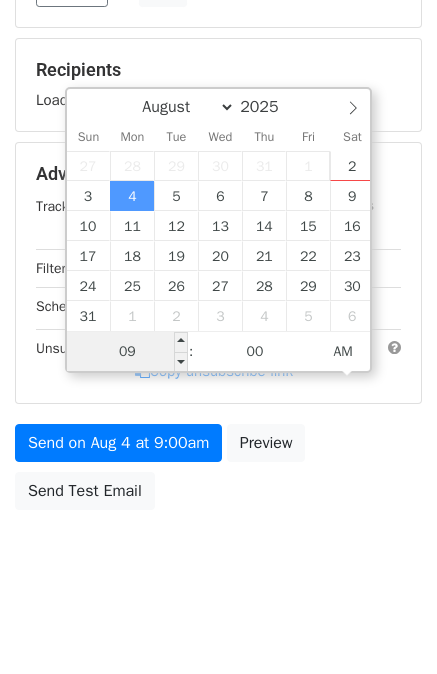 scroll, scrollTop: 374, scrollLeft: 0, axis: vertical 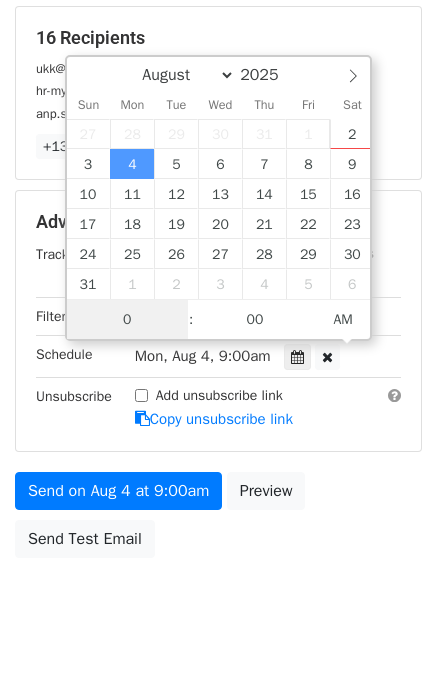 type on "08" 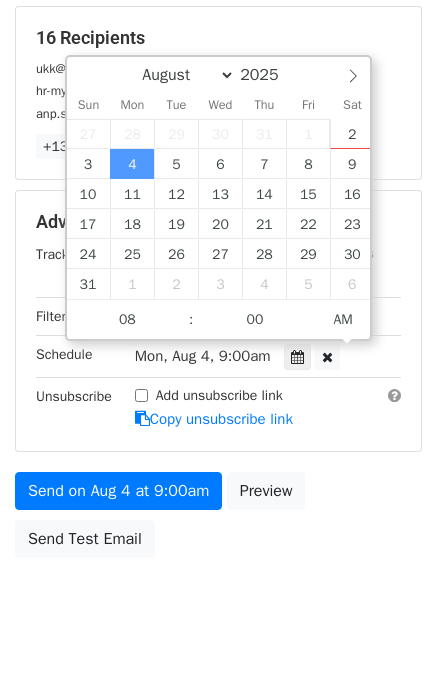type on "2025-08-04 08:00" 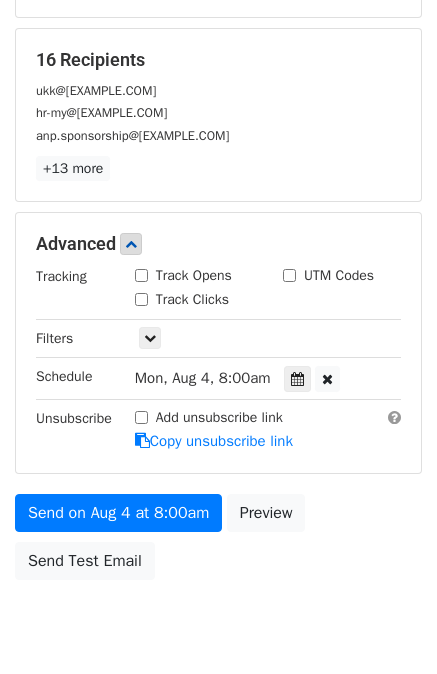 scroll, scrollTop: 422, scrollLeft: 0, axis: vertical 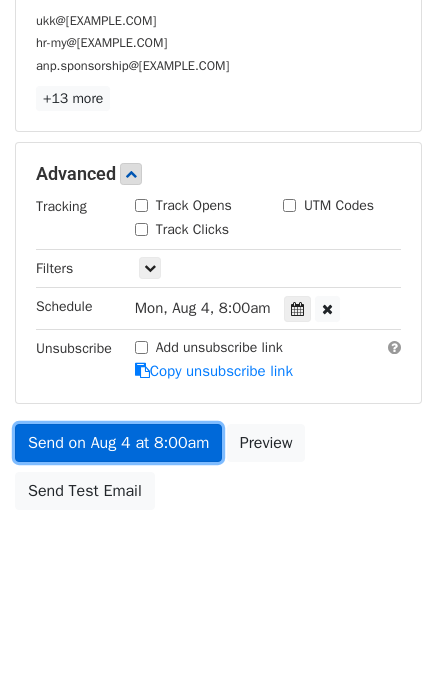 click on "Send on Aug 4 at 8:00am" at bounding box center (118, 443) 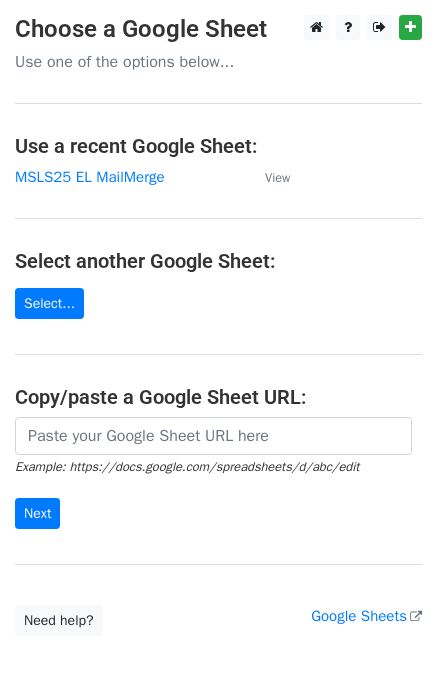 scroll, scrollTop: 0, scrollLeft: 0, axis: both 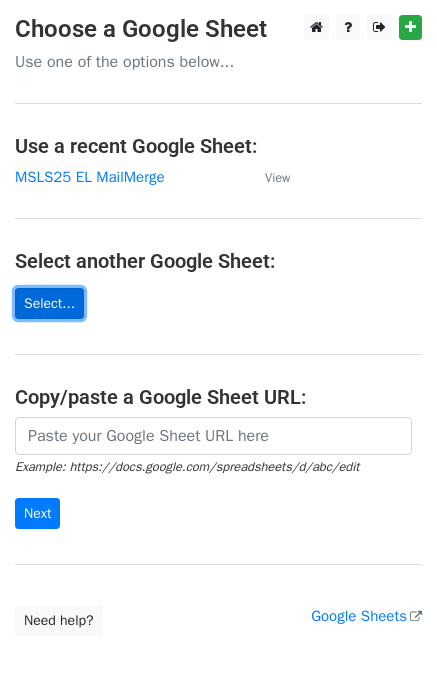 click on "Select..." at bounding box center [49, 303] 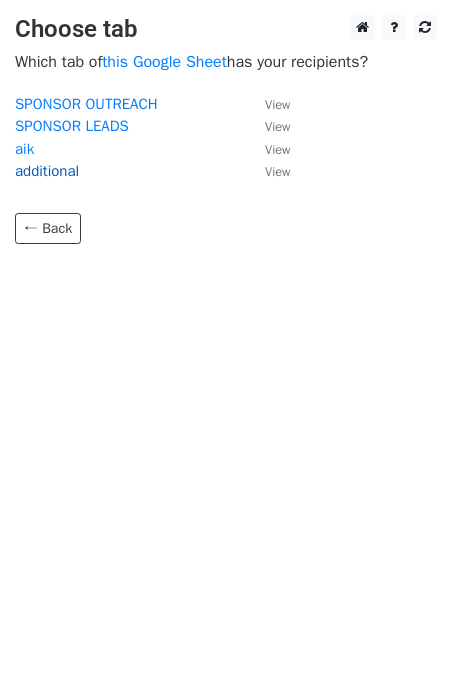 scroll, scrollTop: 0, scrollLeft: 0, axis: both 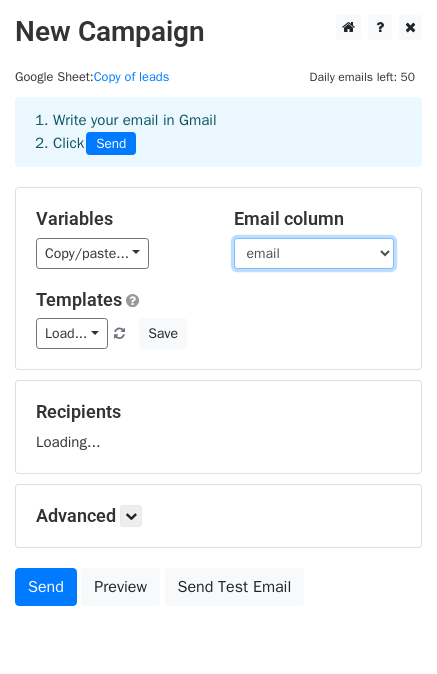 click on "company
email" at bounding box center [314, 253] 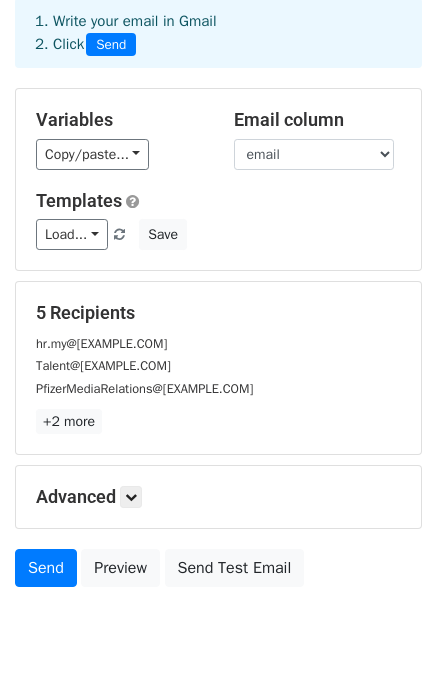 scroll, scrollTop: 180, scrollLeft: 0, axis: vertical 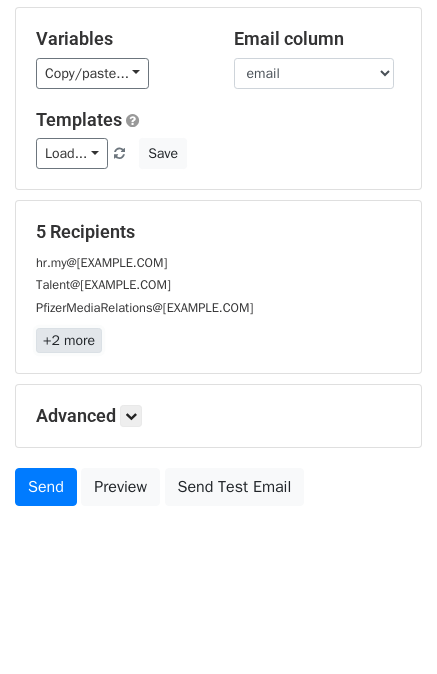 click on "+2 more" at bounding box center [69, 340] 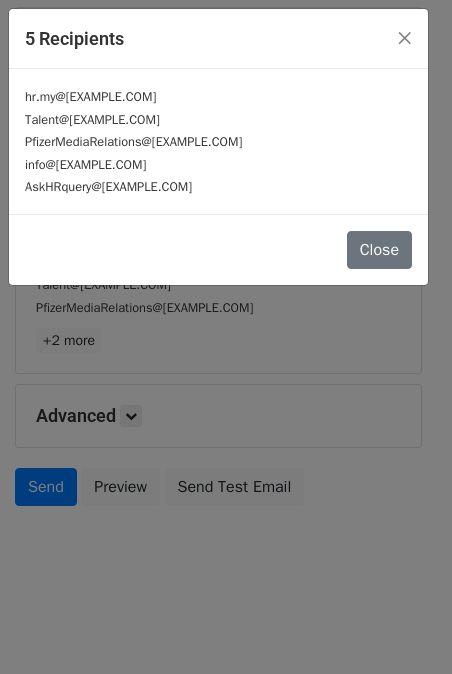click on "Close" at bounding box center (218, 249) 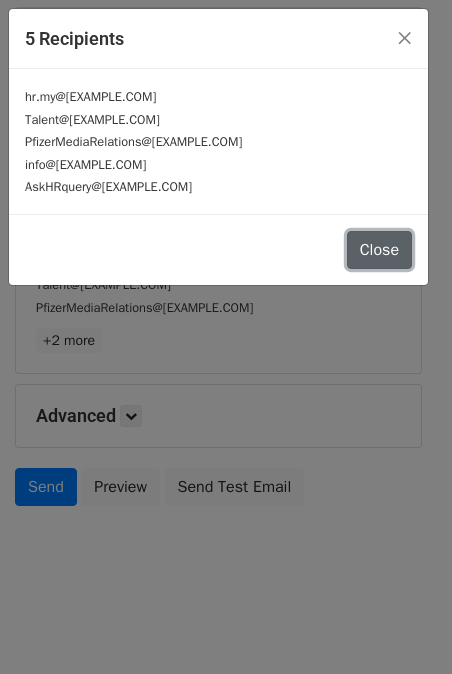 click on "Close" at bounding box center (379, 250) 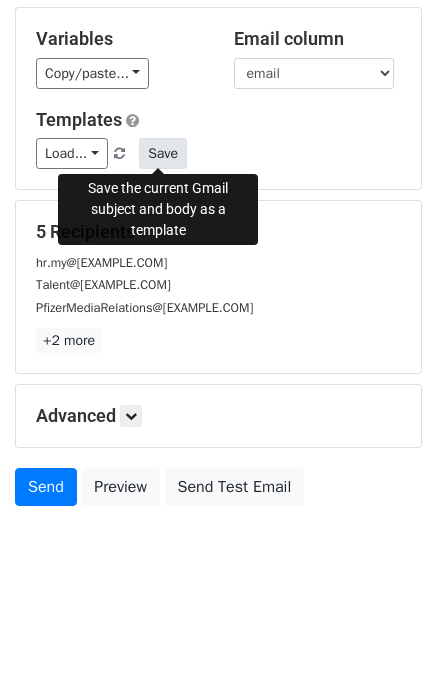 scroll, scrollTop: 80, scrollLeft: 0, axis: vertical 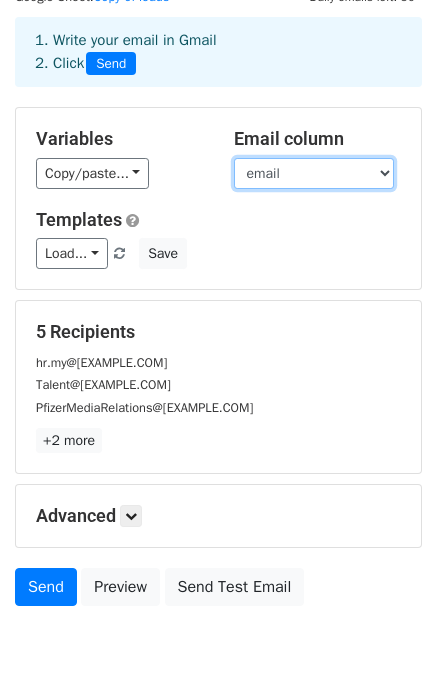 click on "company
email" at bounding box center (314, 173) 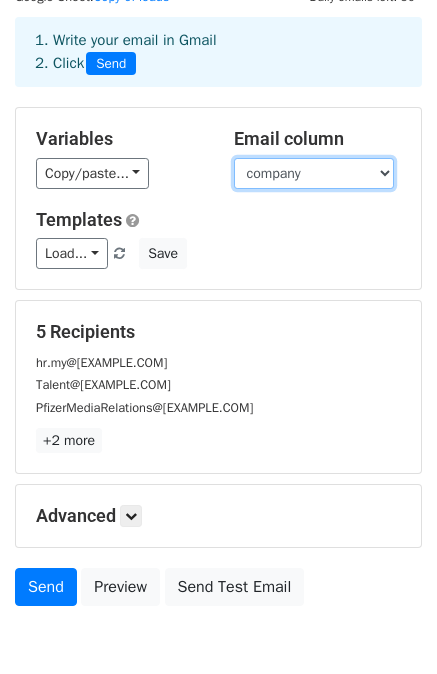 click on "company
email" at bounding box center (314, 173) 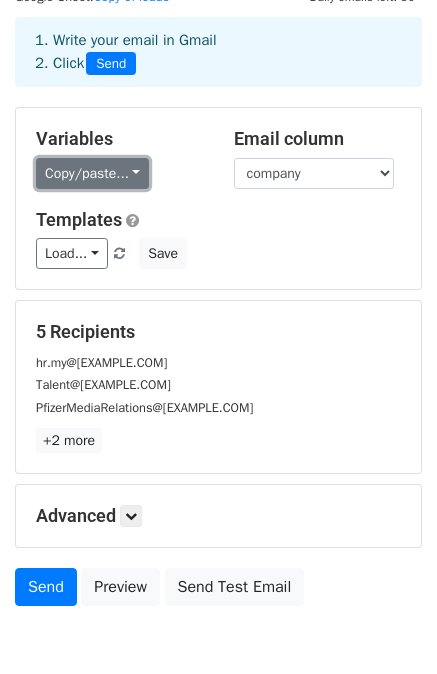 click on "Copy/paste..." at bounding box center [92, 173] 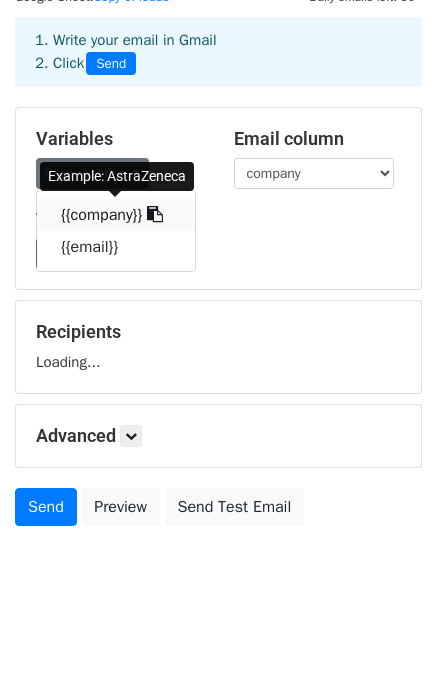 click on "{{company}}" at bounding box center [116, 215] 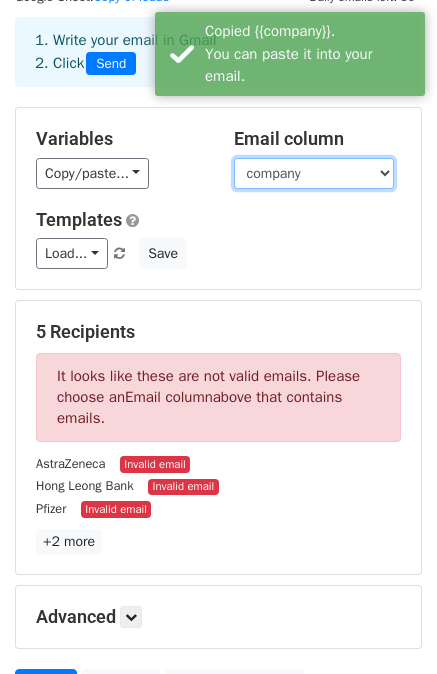 click on "company
email" at bounding box center [314, 173] 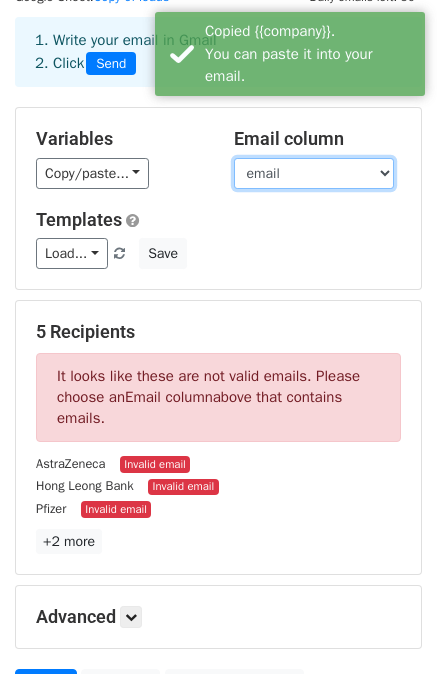 click on "company
email" at bounding box center [314, 173] 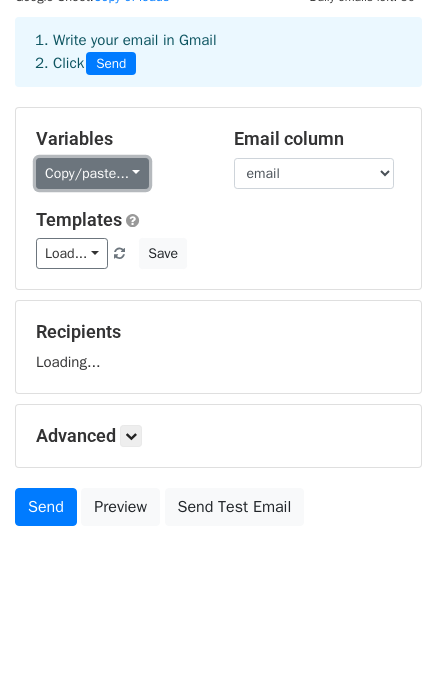 click on "Copy/paste..." at bounding box center [92, 173] 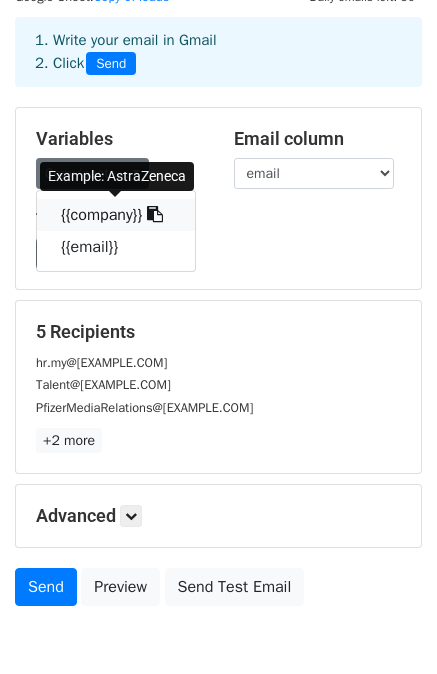 click at bounding box center [155, 214] 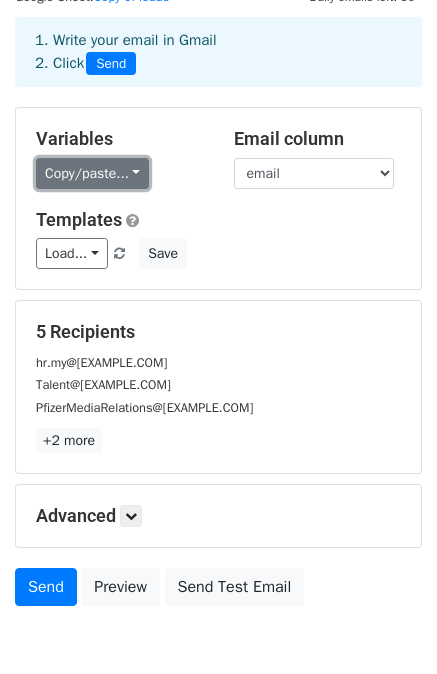 click on "Copy/paste..." at bounding box center [92, 173] 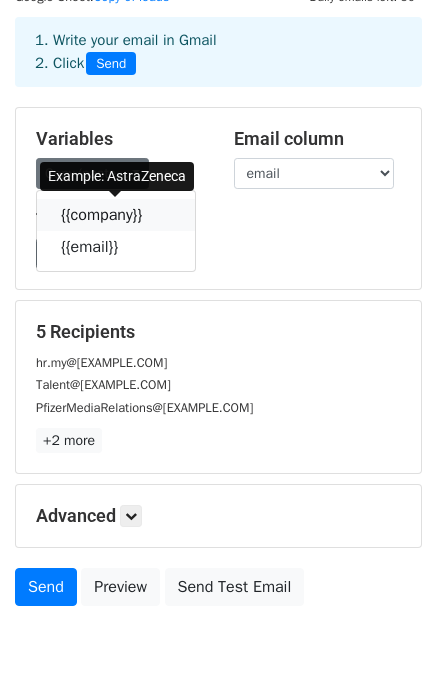 click at bounding box center (155, 214) 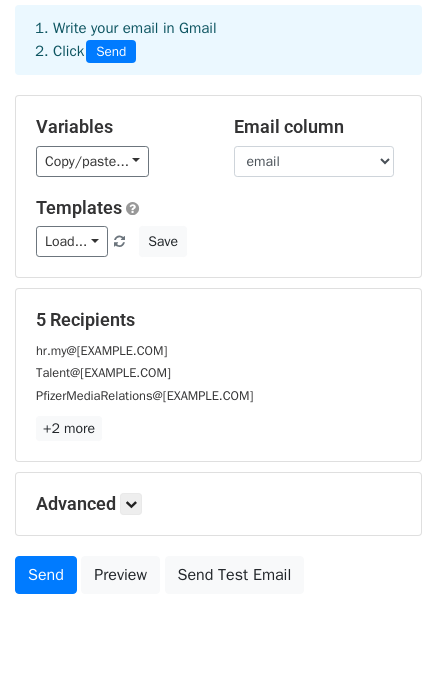 scroll, scrollTop: 180, scrollLeft: 0, axis: vertical 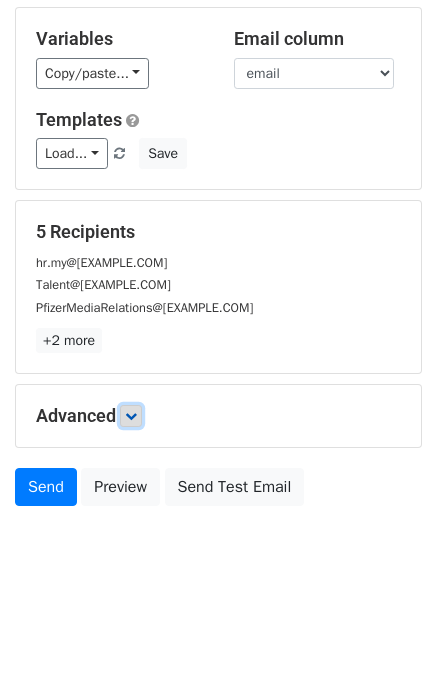 click at bounding box center (131, 416) 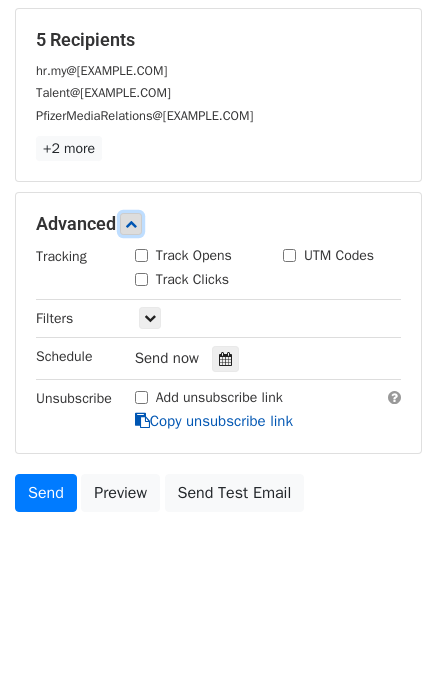 scroll, scrollTop: 374, scrollLeft: 0, axis: vertical 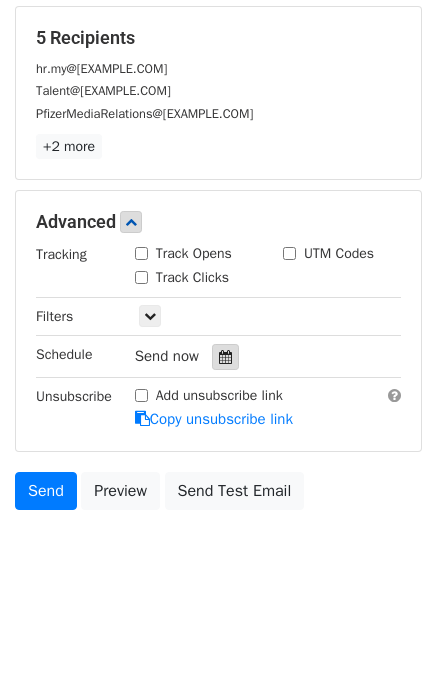 click at bounding box center (225, 357) 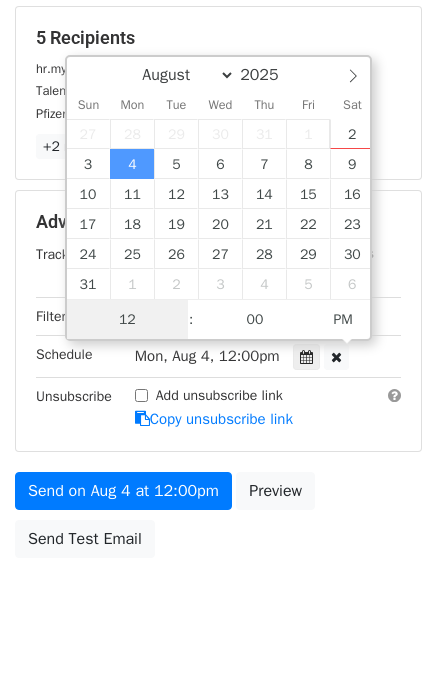 scroll, scrollTop: 0, scrollLeft: 0, axis: both 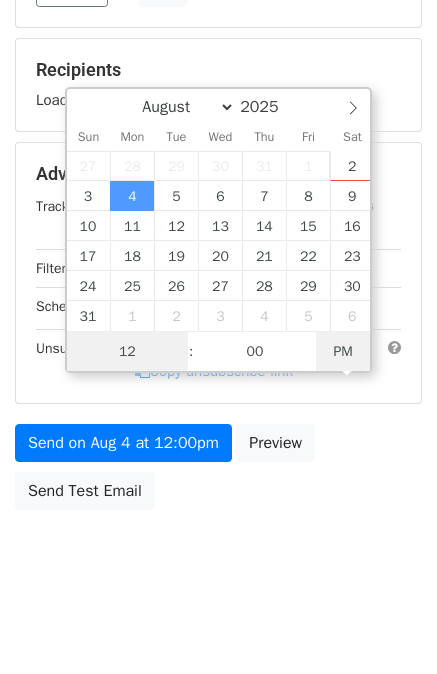 click on "PM" at bounding box center [343, 352] 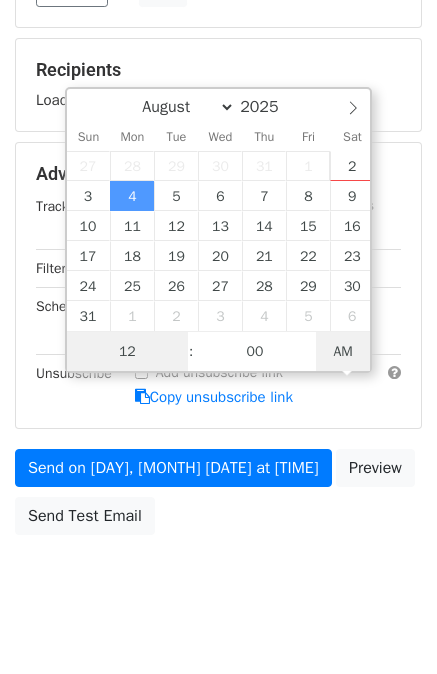 click on "New Campaign
Daily emails left: 50
Google Sheet:
Copy of leads
1. Write your email in Gmail
2. Click
Send
Variables
Copy/paste...
{{company}}
{{email}}
Email column
company
email
Templates
Load...
sponsorship
Save
Recipients Loading...
Advanced
Tracking
Track Opens
UTM Codes
Track Clicks
Filters
Only include spreadsheet rows that match the following filters:
Schedule
Mon, Aug 4, 12:00am
2025-08-04 12:00
Unsubscribe
Add unsubscribe link
Copy unsubscribe link
Send on Aug 4 at 12:00am
Preview
Send Test Email
August September October November December 2025
Sun Mon Tue Wed Thu Fri Sat" at bounding box center [218, 149] 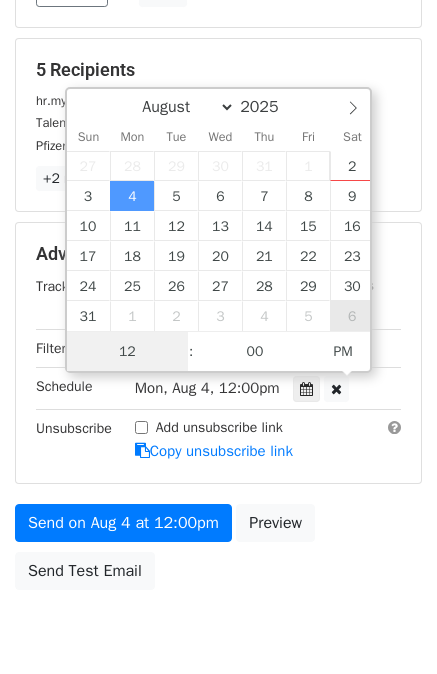scroll, scrollTop: 374, scrollLeft: 0, axis: vertical 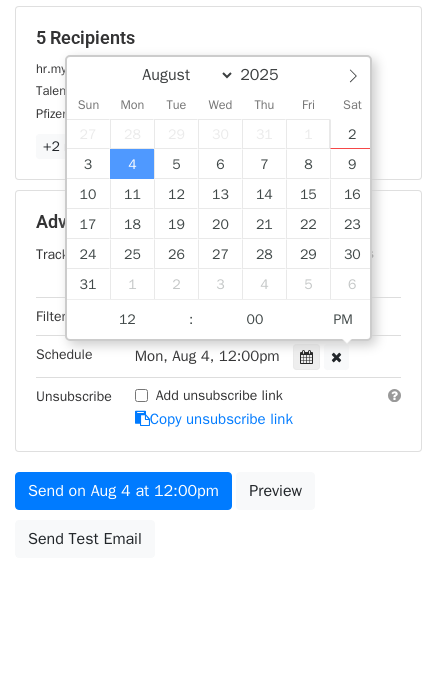 click on "Mon, Aug 4, 12:00pm
2025-08-04 12:00" at bounding box center [252, 356] 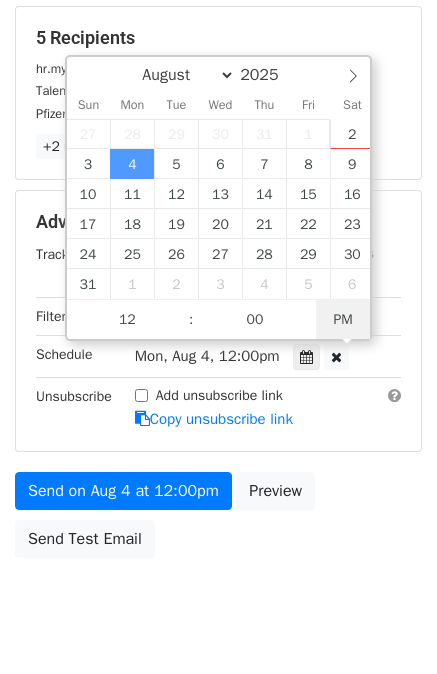 type on "2025-08-04 00:00" 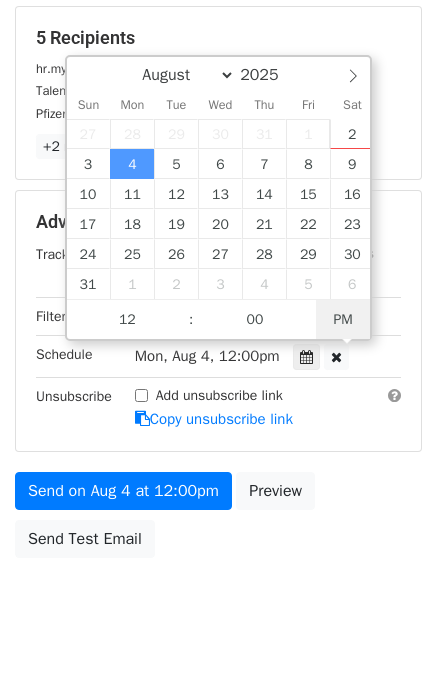 click on "PM" at bounding box center [343, 320] 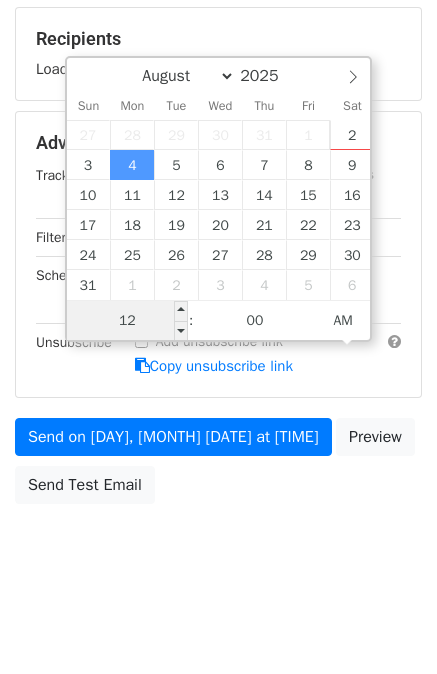 scroll, scrollTop: 342, scrollLeft: 0, axis: vertical 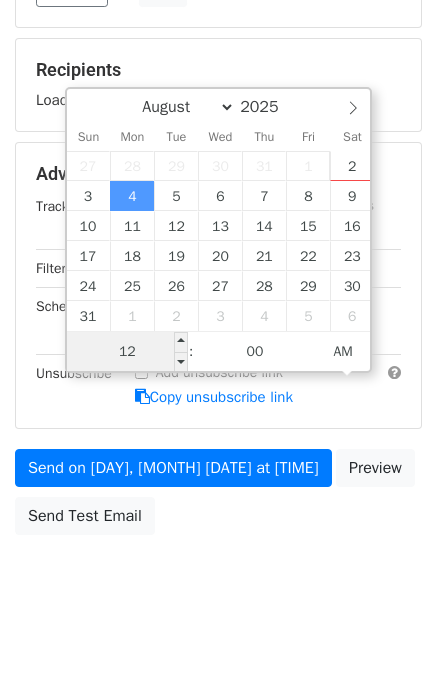 click on "12" at bounding box center (128, 352) 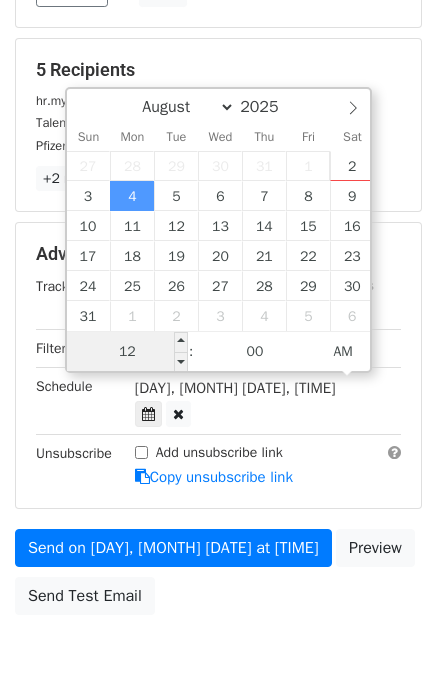 type on "8" 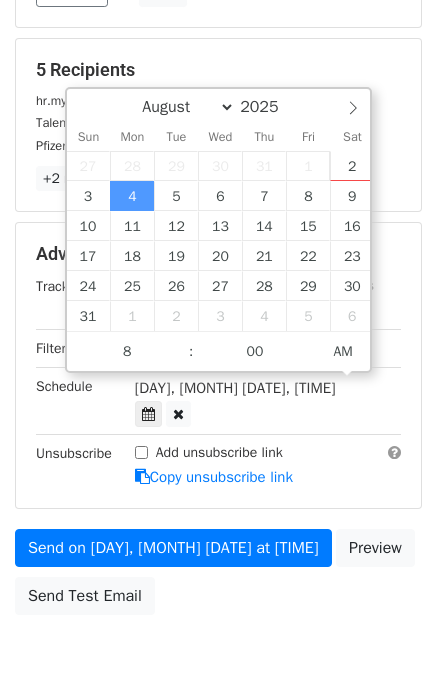 type on "2025-08-04 08:00" 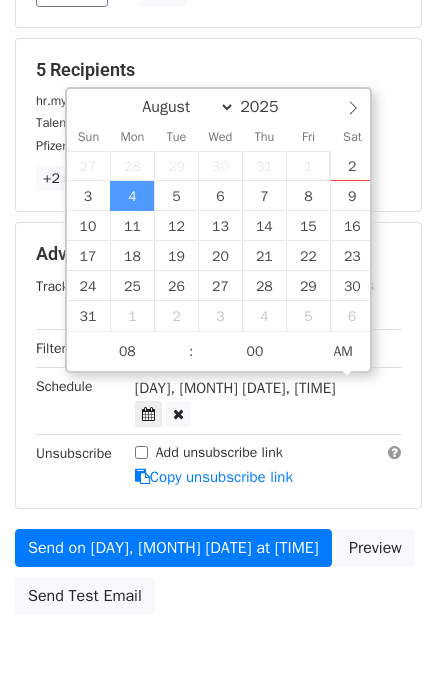 click on "Mon, Aug 4, 12:00am
2025-08-04 08:00" at bounding box center (268, 401) 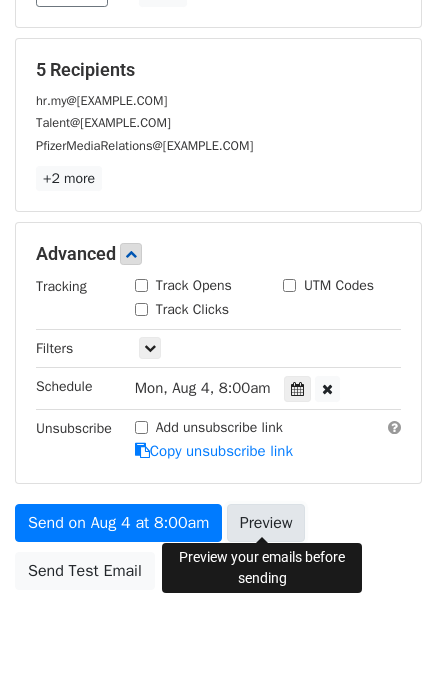 click on "Preview" at bounding box center (266, 523) 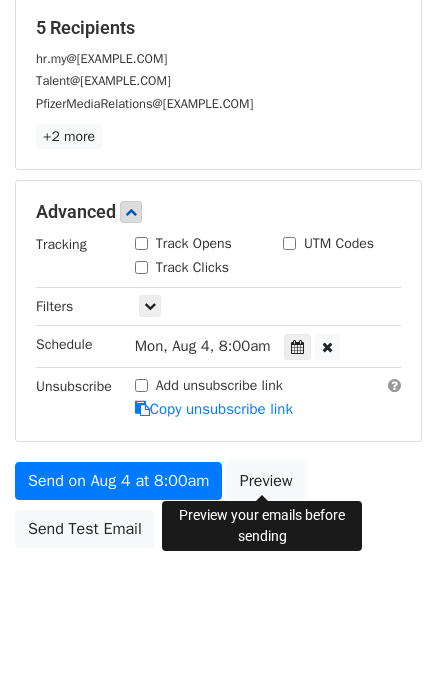 scroll, scrollTop: 400, scrollLeft: 0, axis: vertical 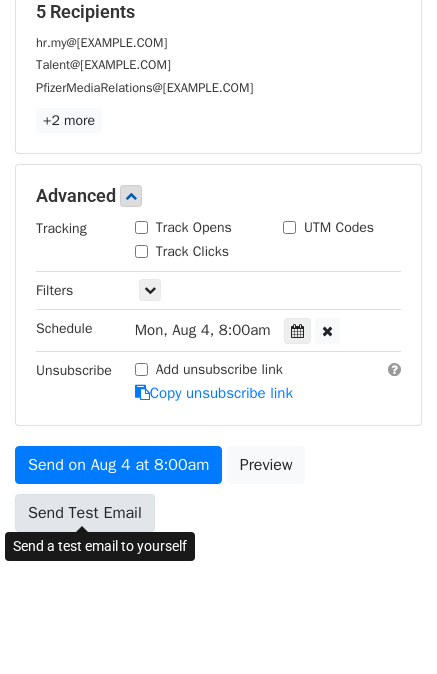click on "Send Test Email" at bounding box center (85, 513) 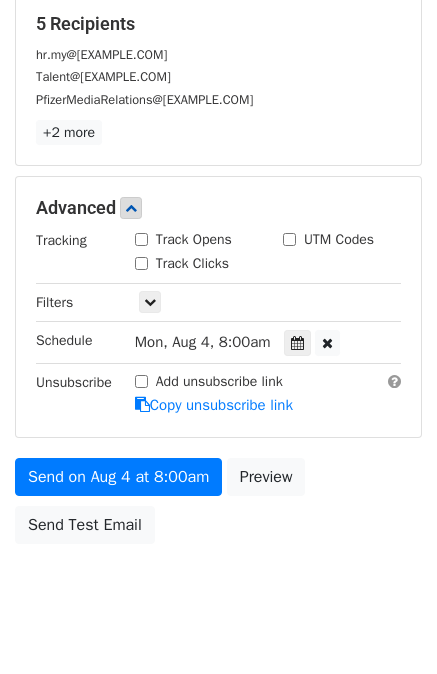 scroll, scrollTop: 422, scrollLeft: 0, axis: vertical 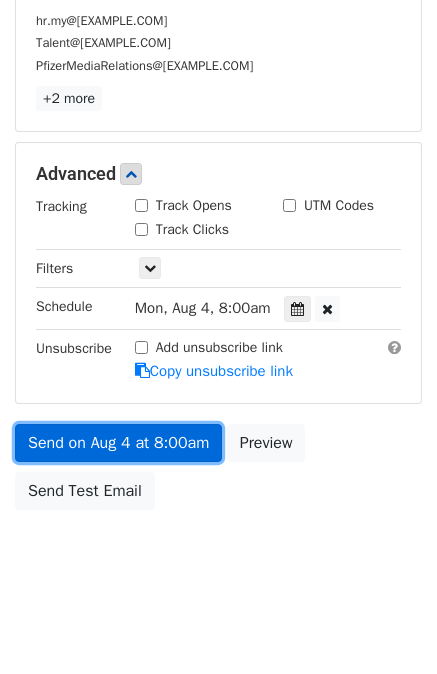 click on "Send on Aug 4 at 8:00am" at bounding box center (118, 443) 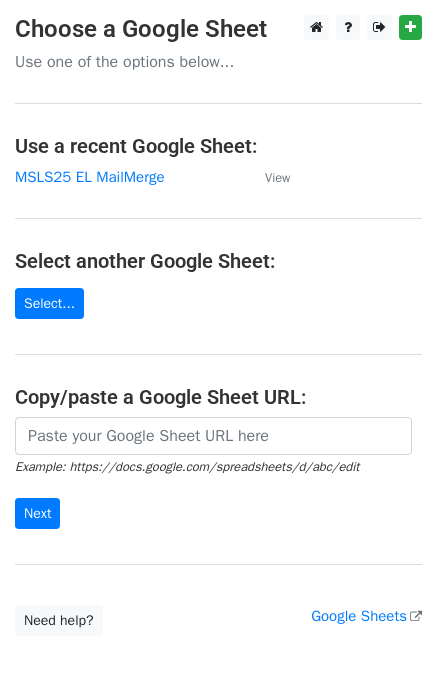 scroll, scrollTop: 0, scrollLeft: 0, axis: both 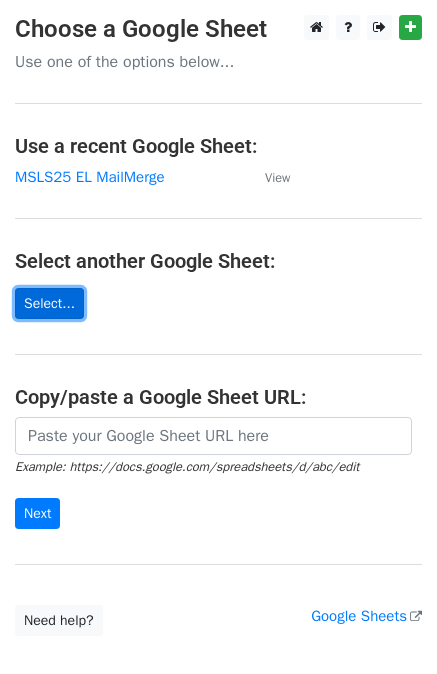 click on "Select..." at bounding box center [49, 303] 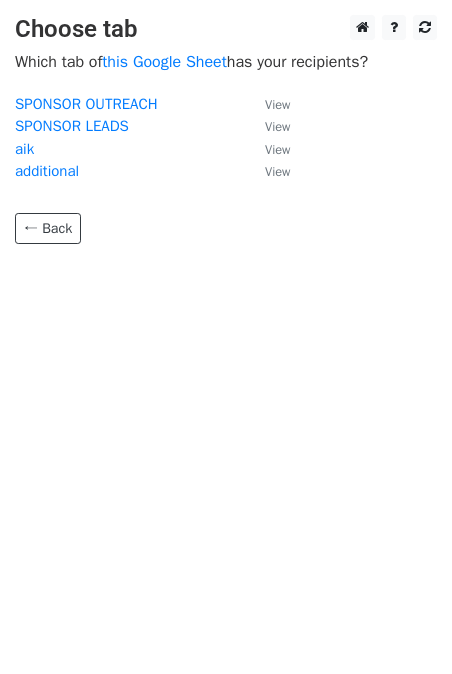 scroll, scrollTop: 0, scrollLeft: 0, axis: both 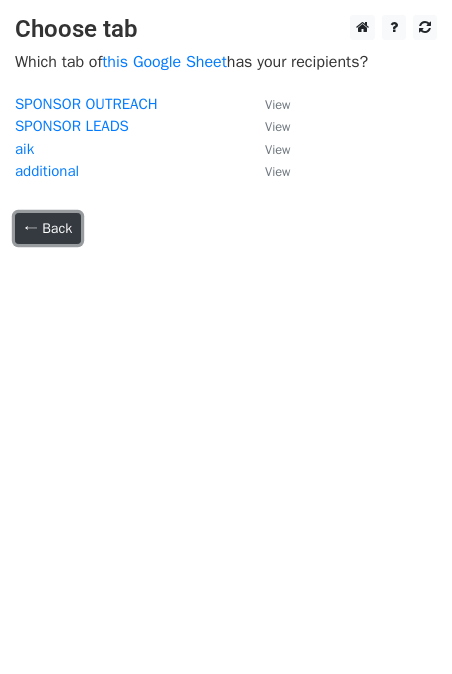 click on "← Back" at bounding box center [48, 228] 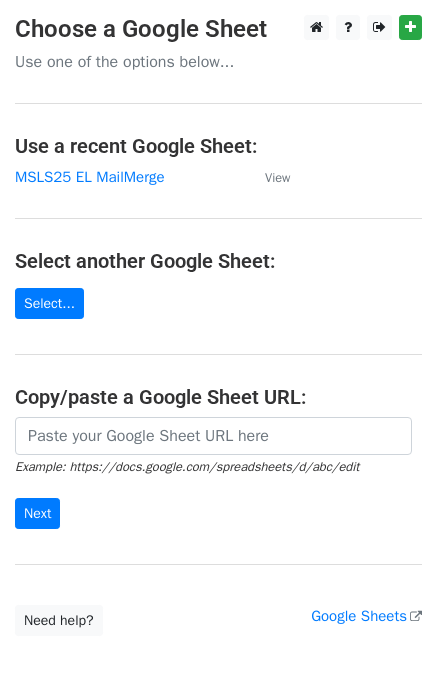 scroll, scrollTop: 0, scrollLeft: 0, axis: both 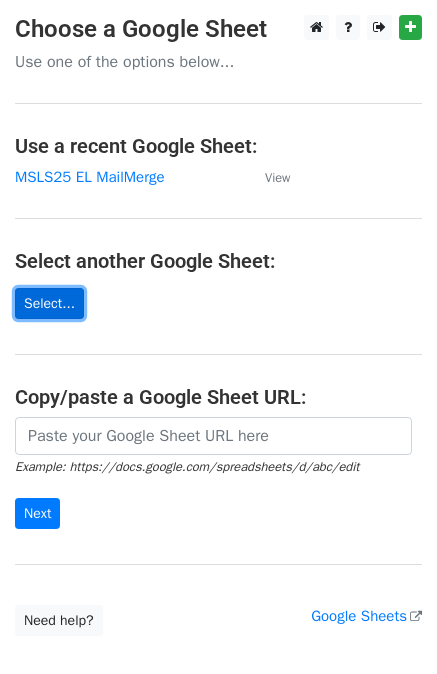 click on "Select..." at bounding box center [49, 303] 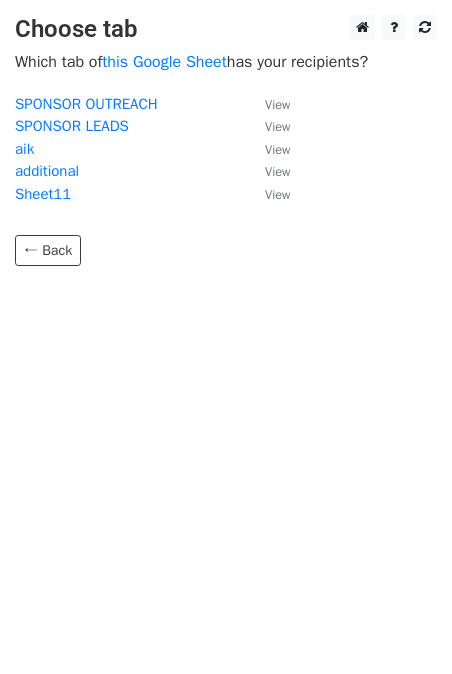 scroll, scrollTop: 0, scrollLeft: 0, axis: both 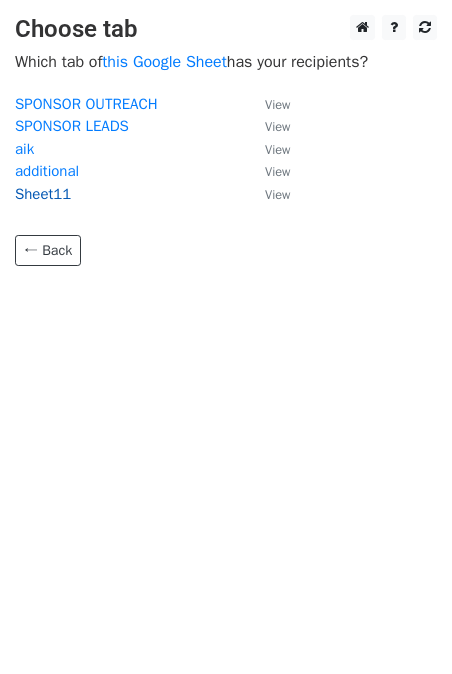 click on "Sheet11" at bounding box center [43, 194] 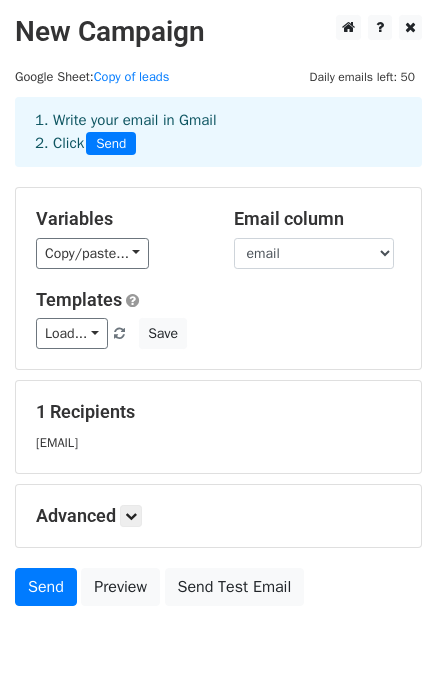 scroll, scrollTop: 100, scrollLeft: 0, axis: vertical 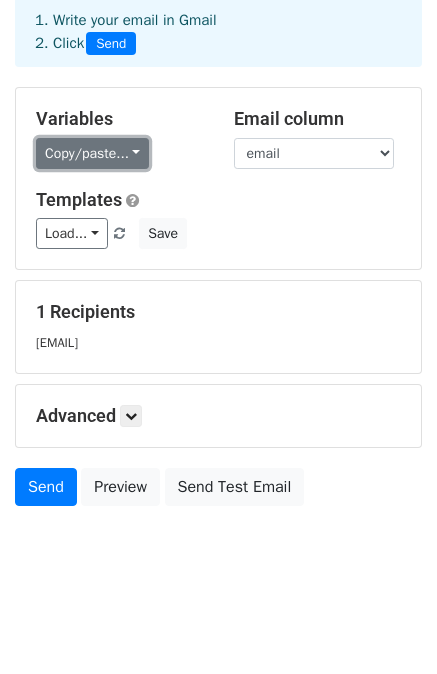 click on "Copy/paste..." at bounding box center [92, 153] 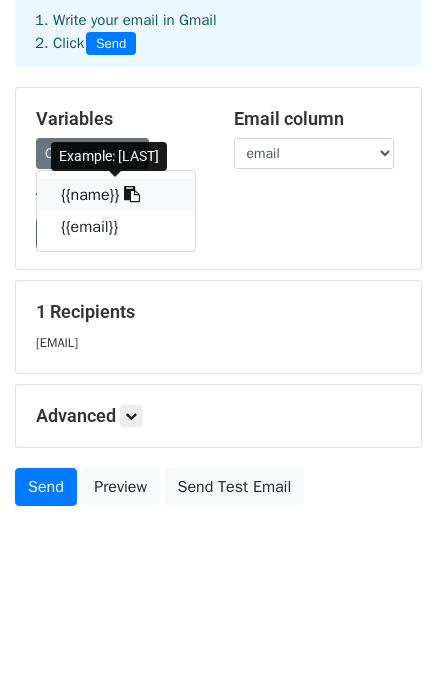 click on "{{name}}" at bounding box center [116, 195] 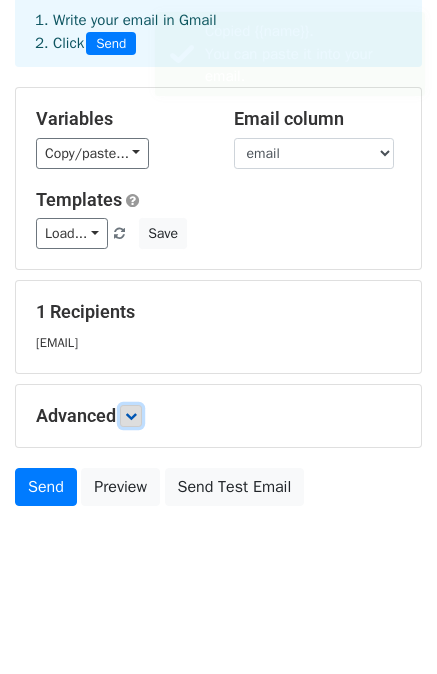 click at bounding box center [131, 416] 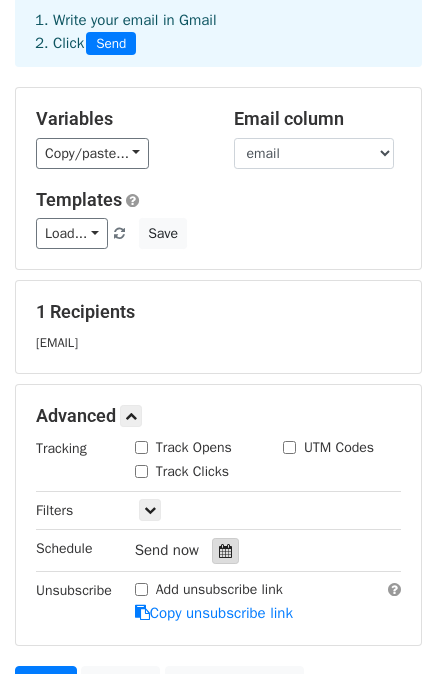 click at bounding box center (225, 551) 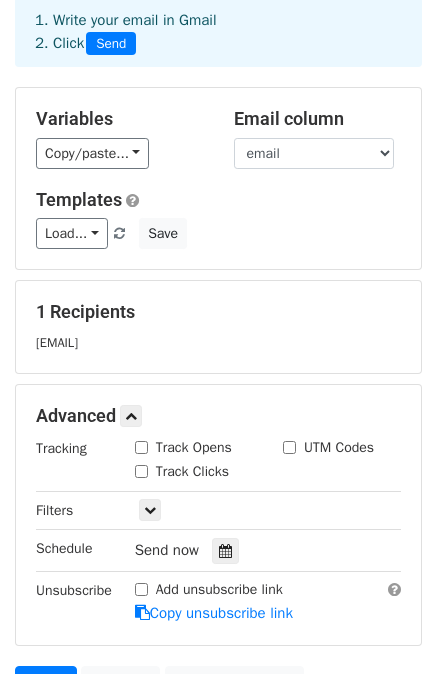 click on "Variables
Copy/paste...
{{name}}
{{email}}
Email column
name
email
Templates
Load...
sponsorship
Save
1 Recipients
tehaikloon@gmail.com
Advanced
Tracking
Track Opens
UTM Codes
Track Clicks
Filters
Only include spreadsheet rows that match the following filters:
Schedule
Send now
Unsubscribe
Add unsubscribe link
Copy unsubscribe link
Send
Preview
Send Test Email" at bounding box center [218, 400] 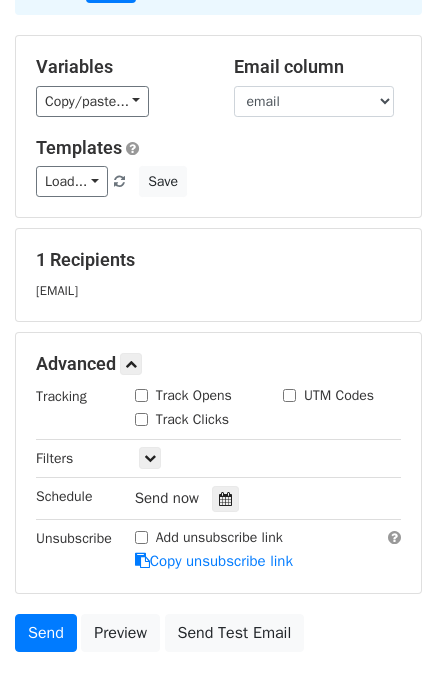 scroll, scrollTop: 200, scrollLeft: 0, axis: vertical 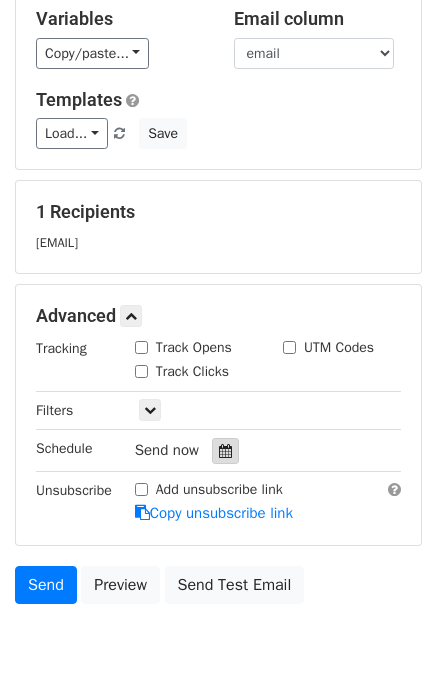click at bounding box center [225, 451] 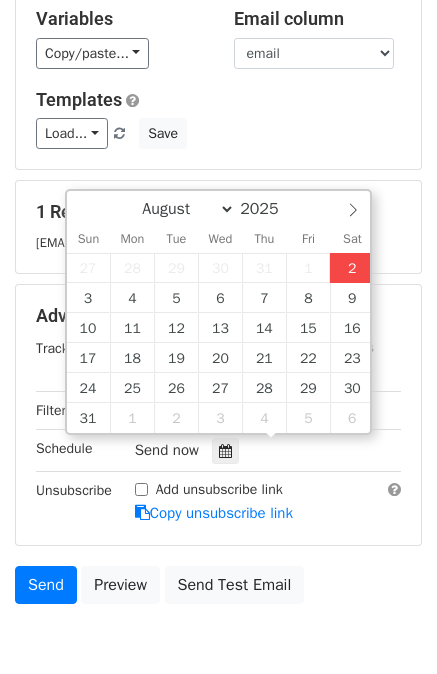 type on "2025-08-02 21:32" 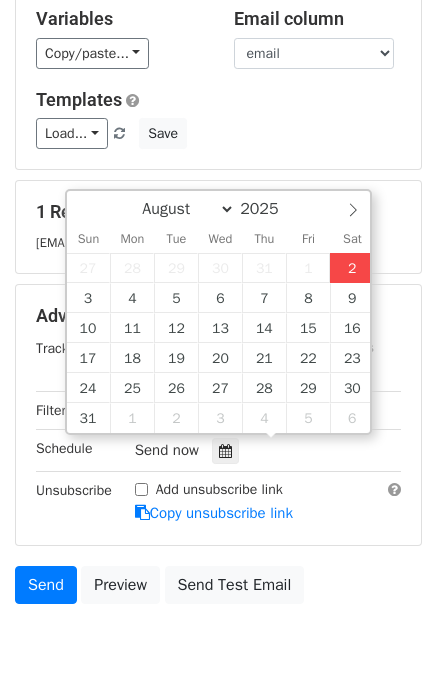 type on "09" 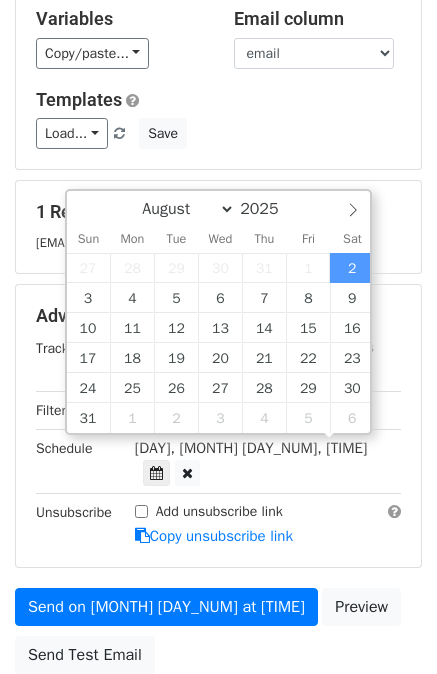 scroll, scrollTop: 0, scrollLeft: 0, axis: both 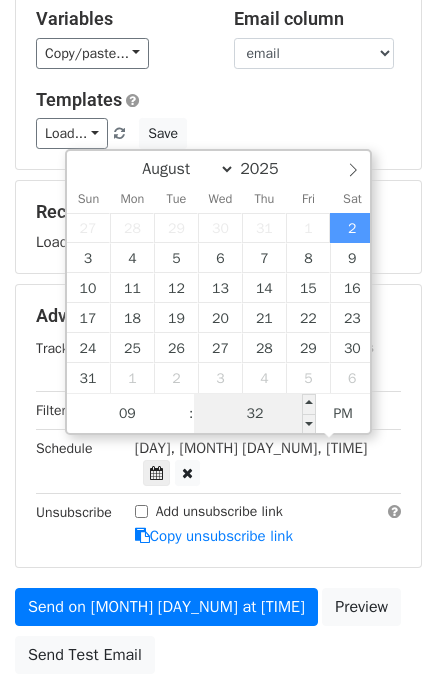click on "32" at bounding box center (255, 414) 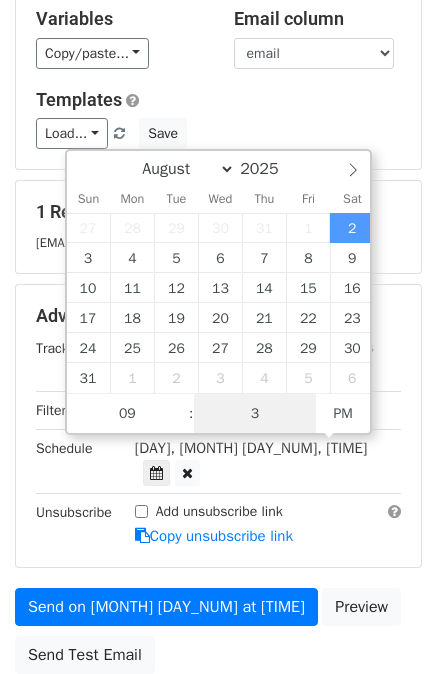 type on "33" 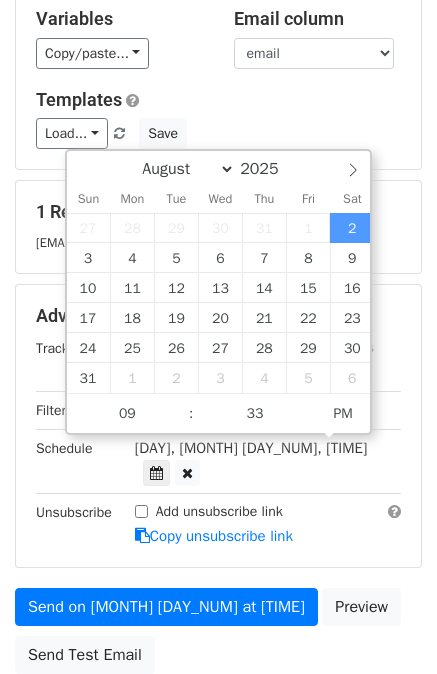 type on "2025-08-02 21:33" 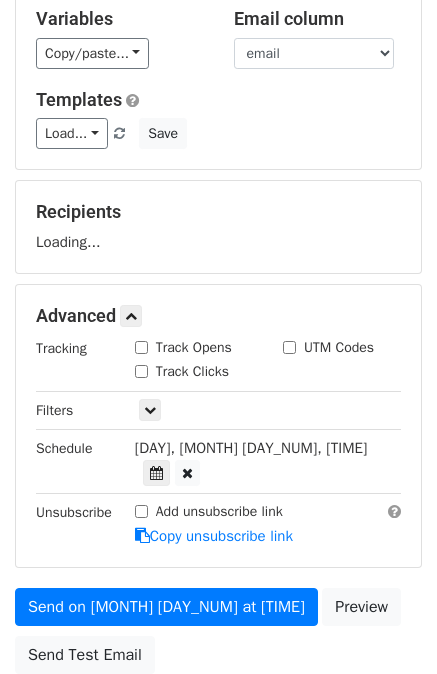 click on "Sat, Aug 2, 9:33pm" at bounding box center [251, 448] 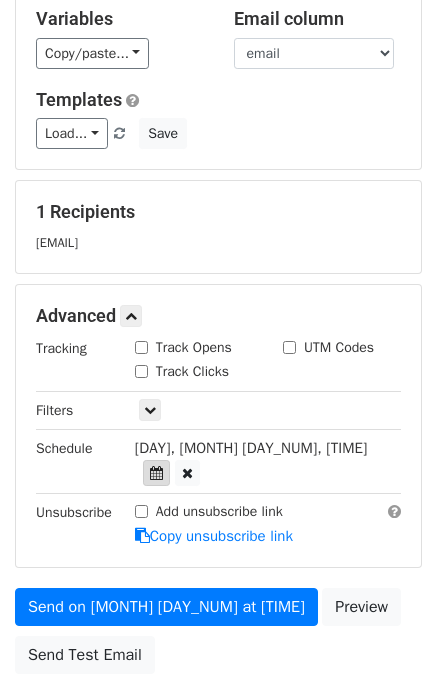 click at bounding box center (156, 473) 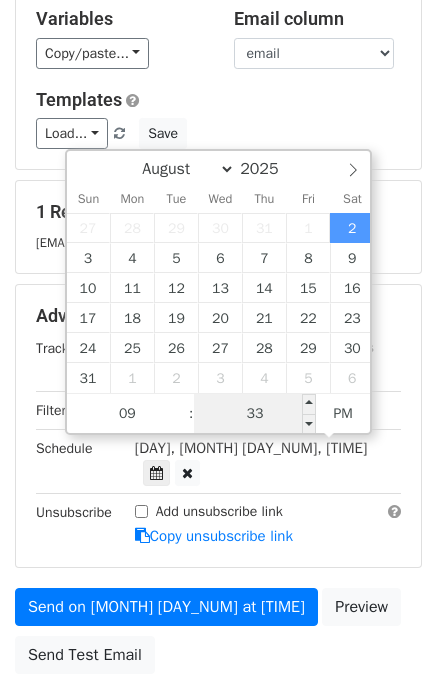 click on "33" at bounding box center (255, 414) 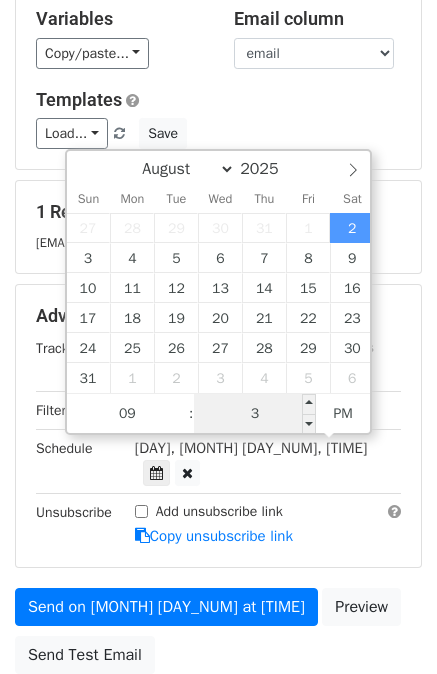 type on "34" 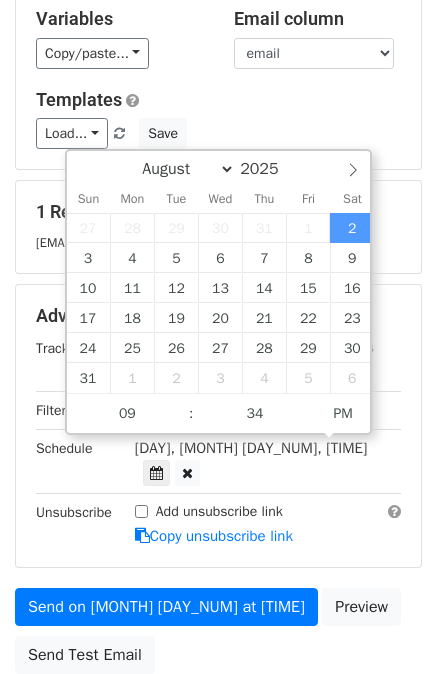 type on "2025-08-02 21:34" 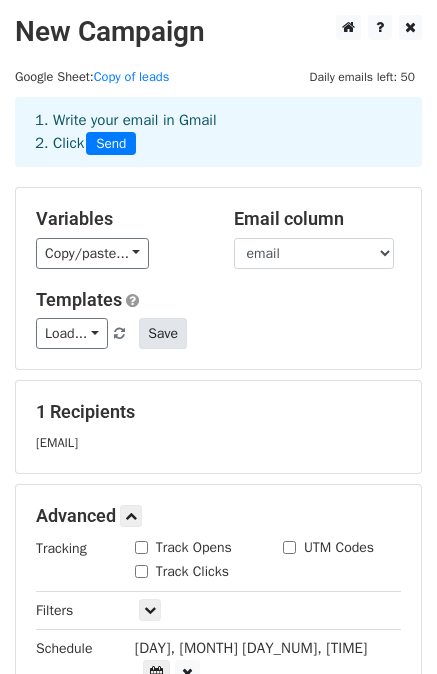 scroll, scrollTop: 300, scrollLeft: 0, axis: vertical 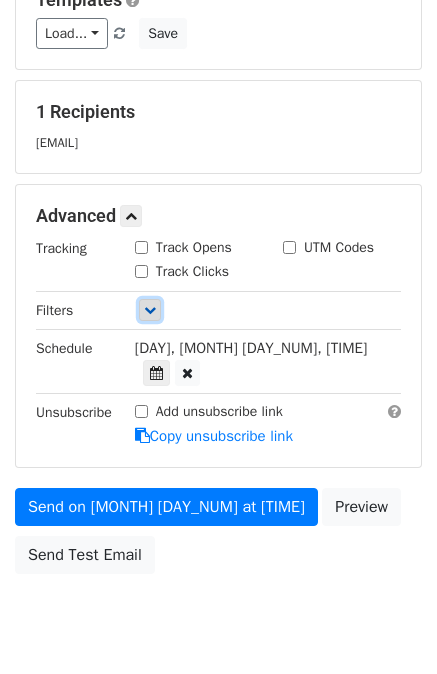 click at bounding box center (150, 310) 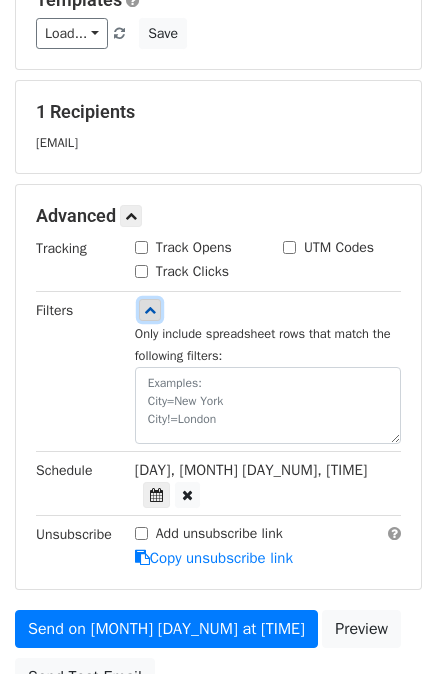 click at bounding box center [150, 310] 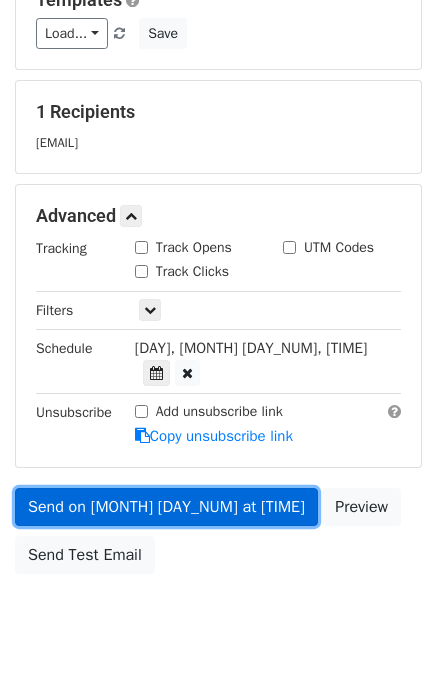 click on "Send on Aug 2 at 9:34pm" at bounding box center (166, 507) 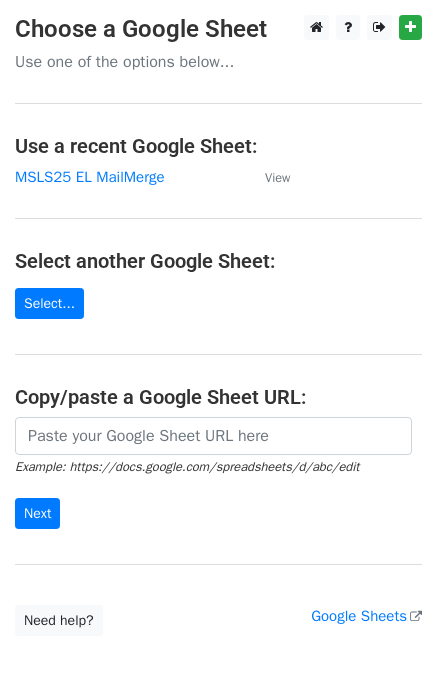 scroll, scrollTop: 0, scrollLeft: 0, axis: both 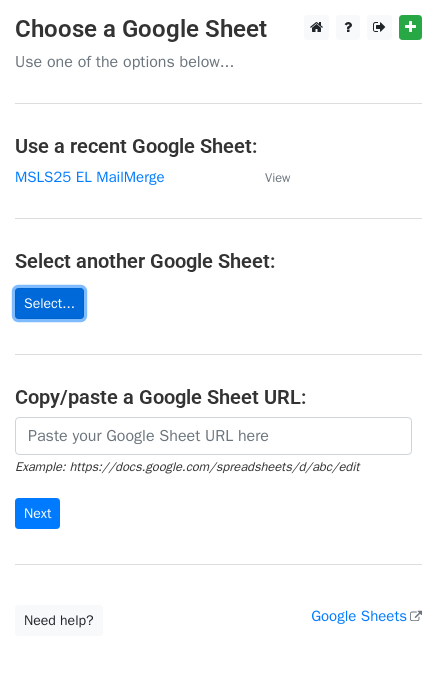 click on "Select..." at bounding box center (49, 303) 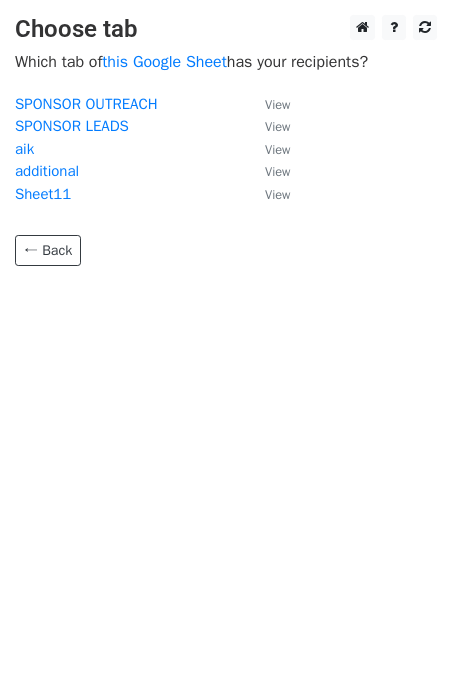 scroll, scrollTop: 0, scrollLeft: 0, axis: both 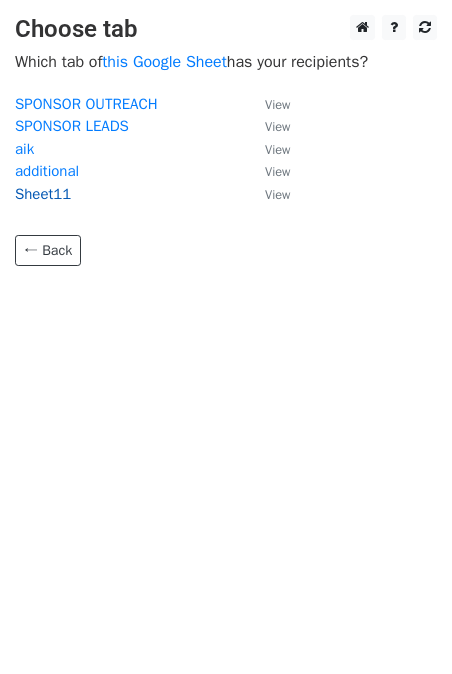 click on "Sheet11" at bounding box center (43, 194) 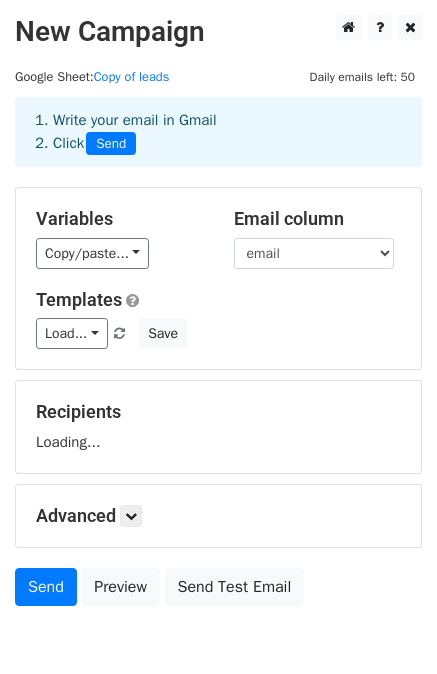scroll, scrollTop: 0, scrollLeft: 0, axis: both 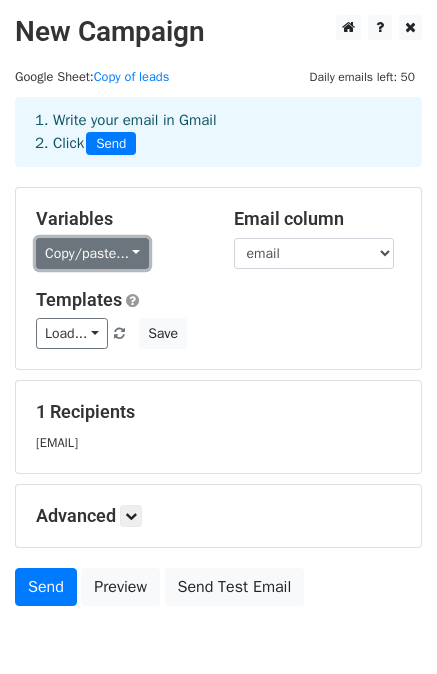 click on "Copy/paste..." at bounding box center (92, 253) 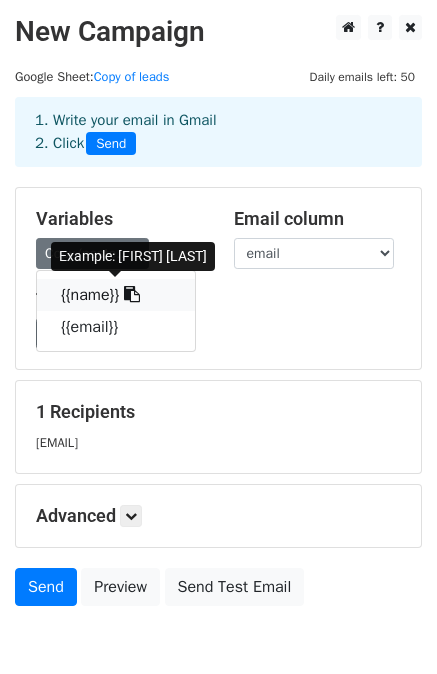 click at bounding box center (132, 294) 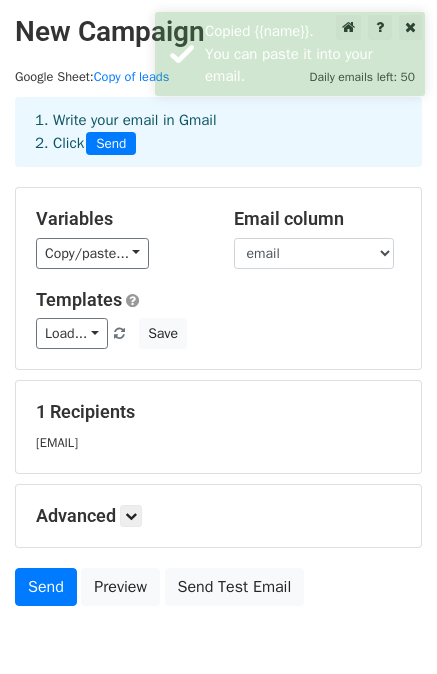 scroll, scrollTop: 100, scrollLeft: 0, axis: vertical 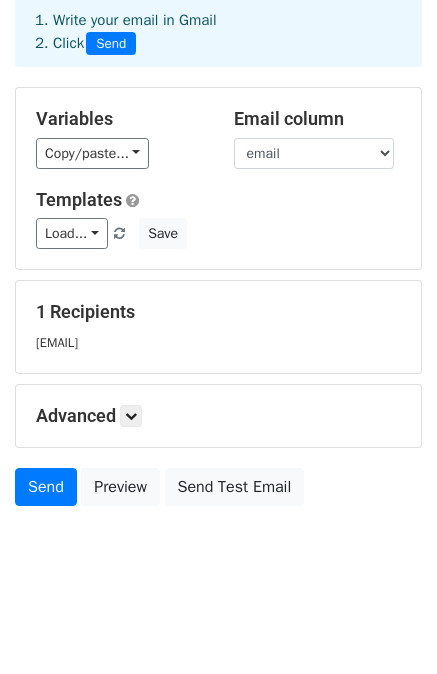 click on "Advanced
Tracking
Track Opens
UTM Codes
Track Clicks
Filters
Only include spreadsheet rows that match the following filters:
Schedule
Send now
Unsubscribe
Add unsubscribe link
Copy unsubscribe link" at bounding box center (218, 416) 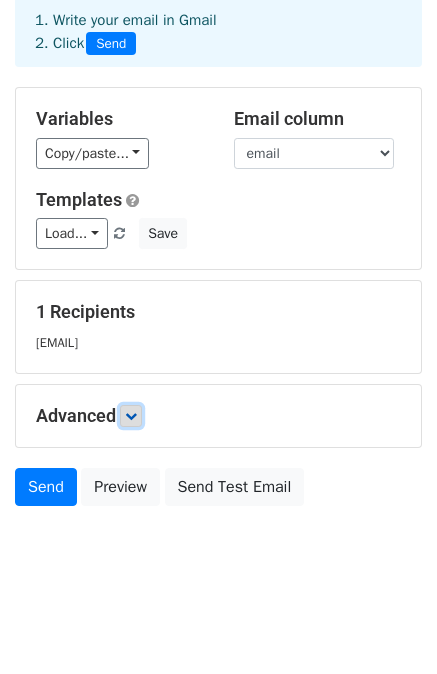 click at bounding box center (131, 416) 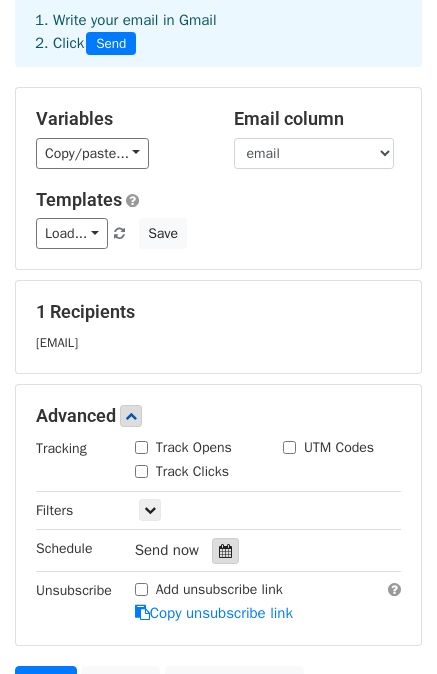 click at bounding box center [225, 551] 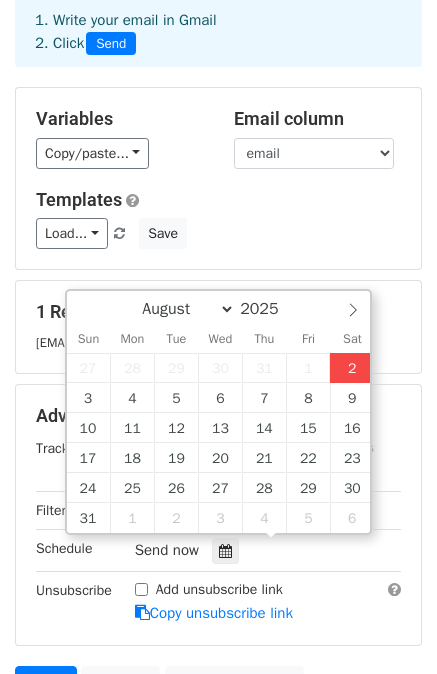 type on "[DATE] [TIME]" 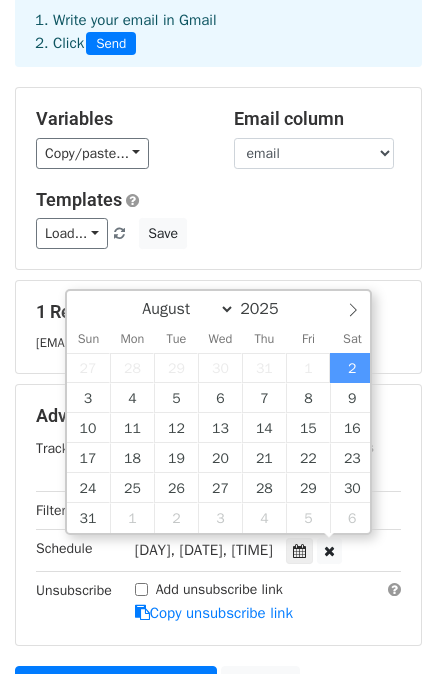 scroll, scrollTop: 0, scrollLeft: 0, axis: both 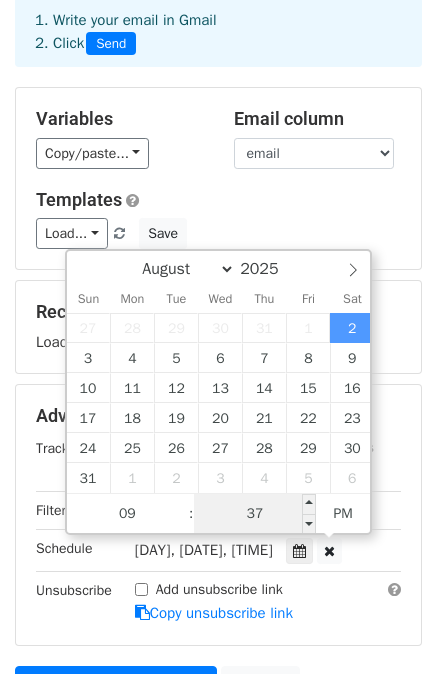 click on "37" at bounding box center (255, 514) 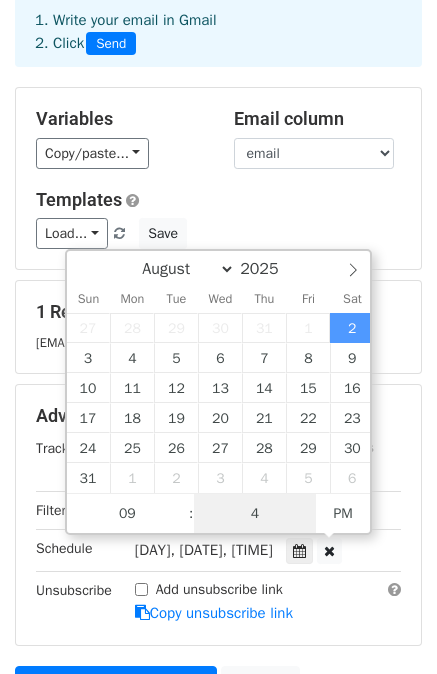 type on "40" 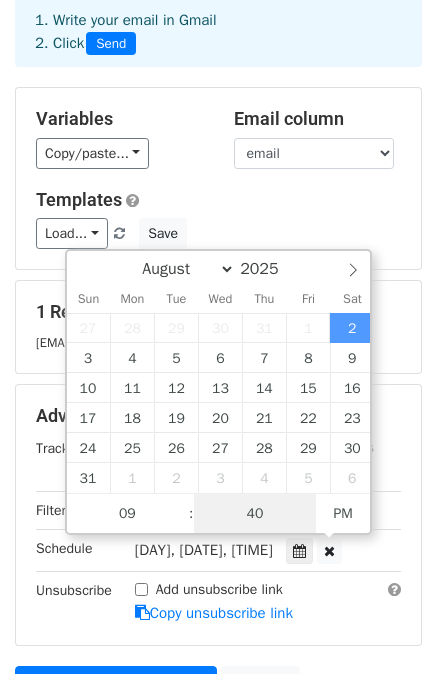 type on "[DATE] [TIME]" 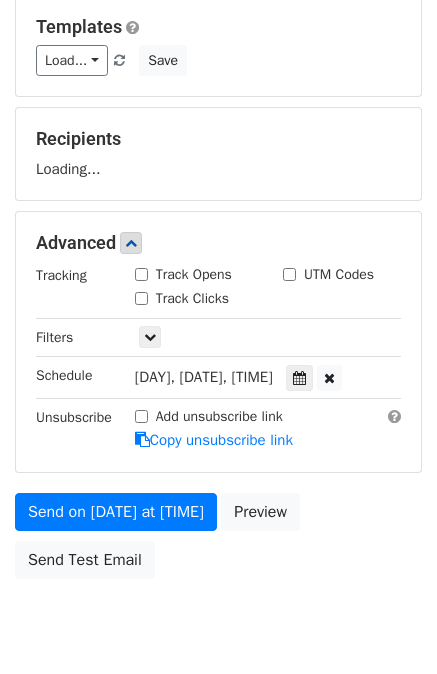 scroll, scrollTop: 342, scrollLeft: 0, axis: vertical 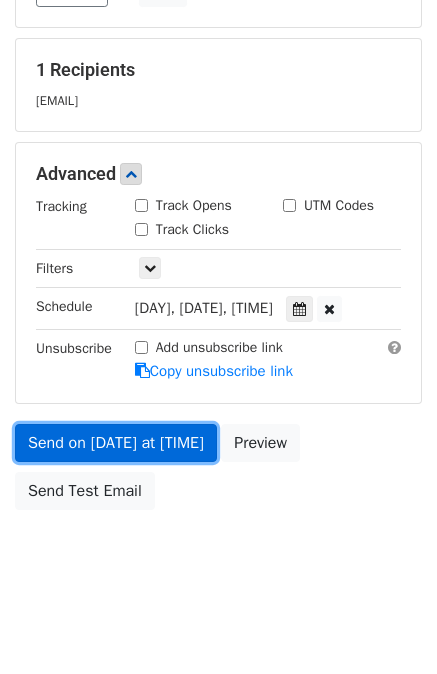 click on "Send on [DATE] at [TIME]" at bounding box center [116, 443] 